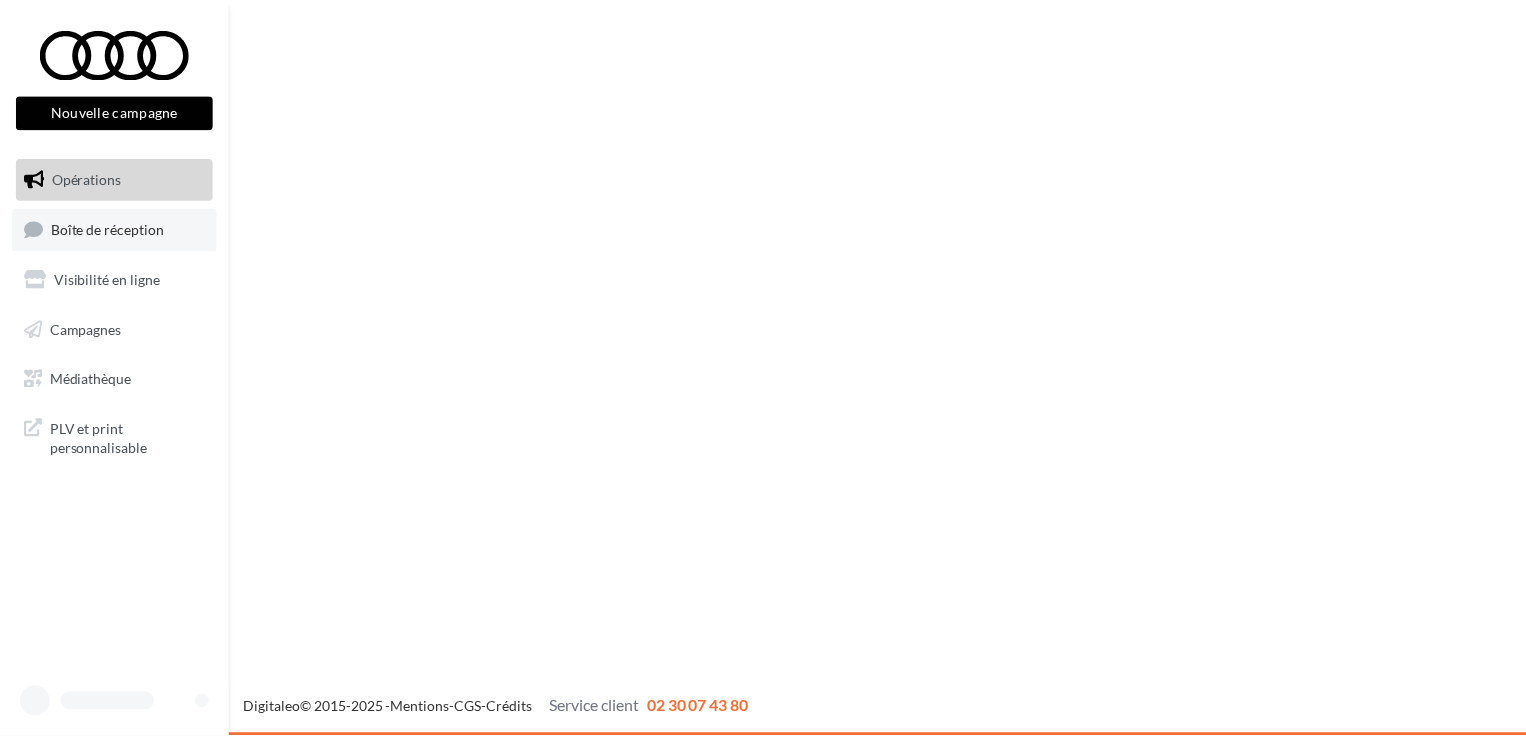 scroll, scrollTop: 0, scrollLeft: 0, axis: both 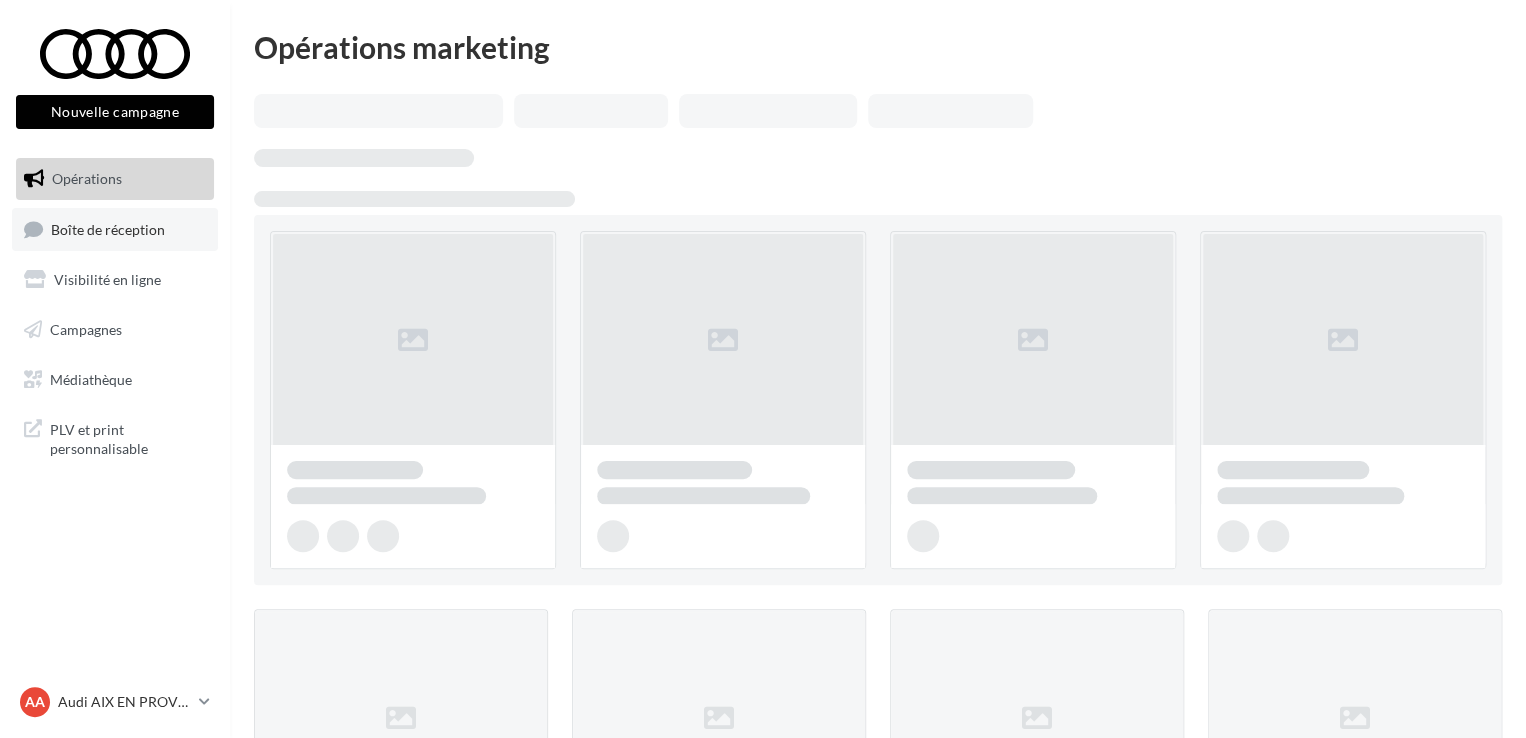 click on "Boîte de réception" at bounding box center (108, 228) 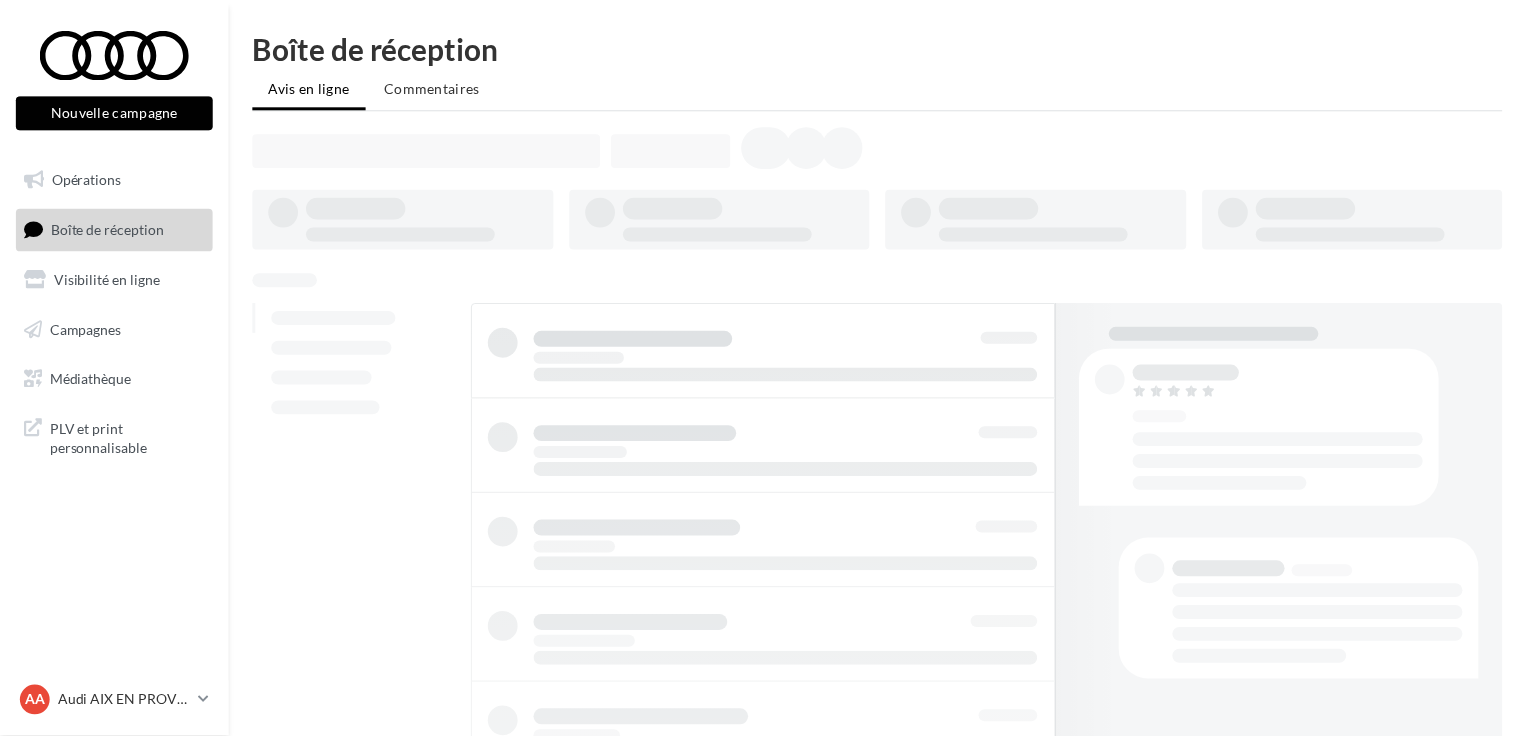 scroll, scrollTop: 0, scrollLeft: 0, axis: both 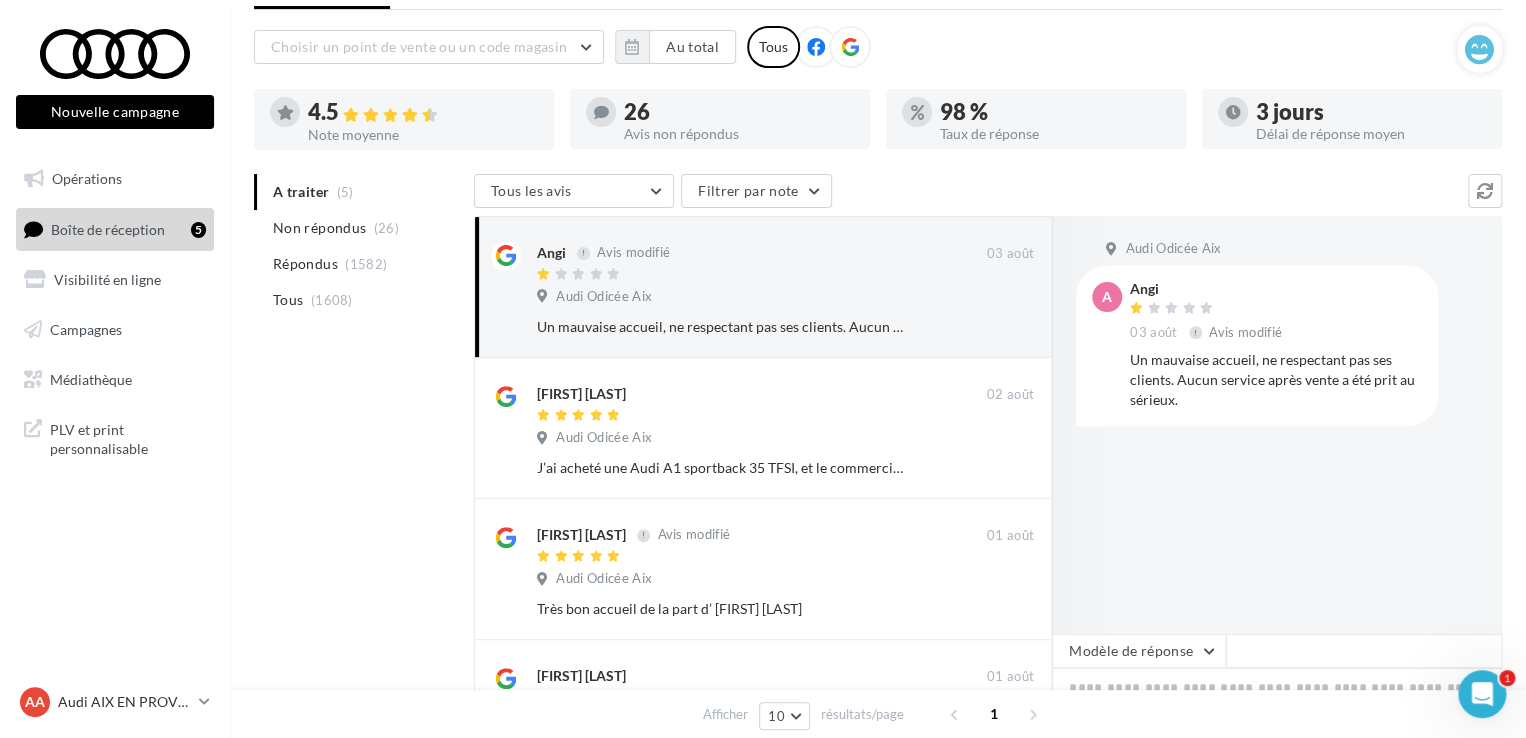 click on "A traiter
(5)
Non répondus
(26)
Répondus
(1582)
Tous
(1608)
Tous les avis         Tous les avis     Avis avec commentaire     Avis sans commentaire         Filtrer par note
Angi
Avis modifié
03 août
Audi Odicée Aix
Un mauvaise accueil, ne respectant pas ses clients. Aucun service après vente a été prit au sérieux.
Ignorer
[FIRST] [LAST]
02 août
Audi Odicée Aix
Ignorer" at bounding box center [878, 576] 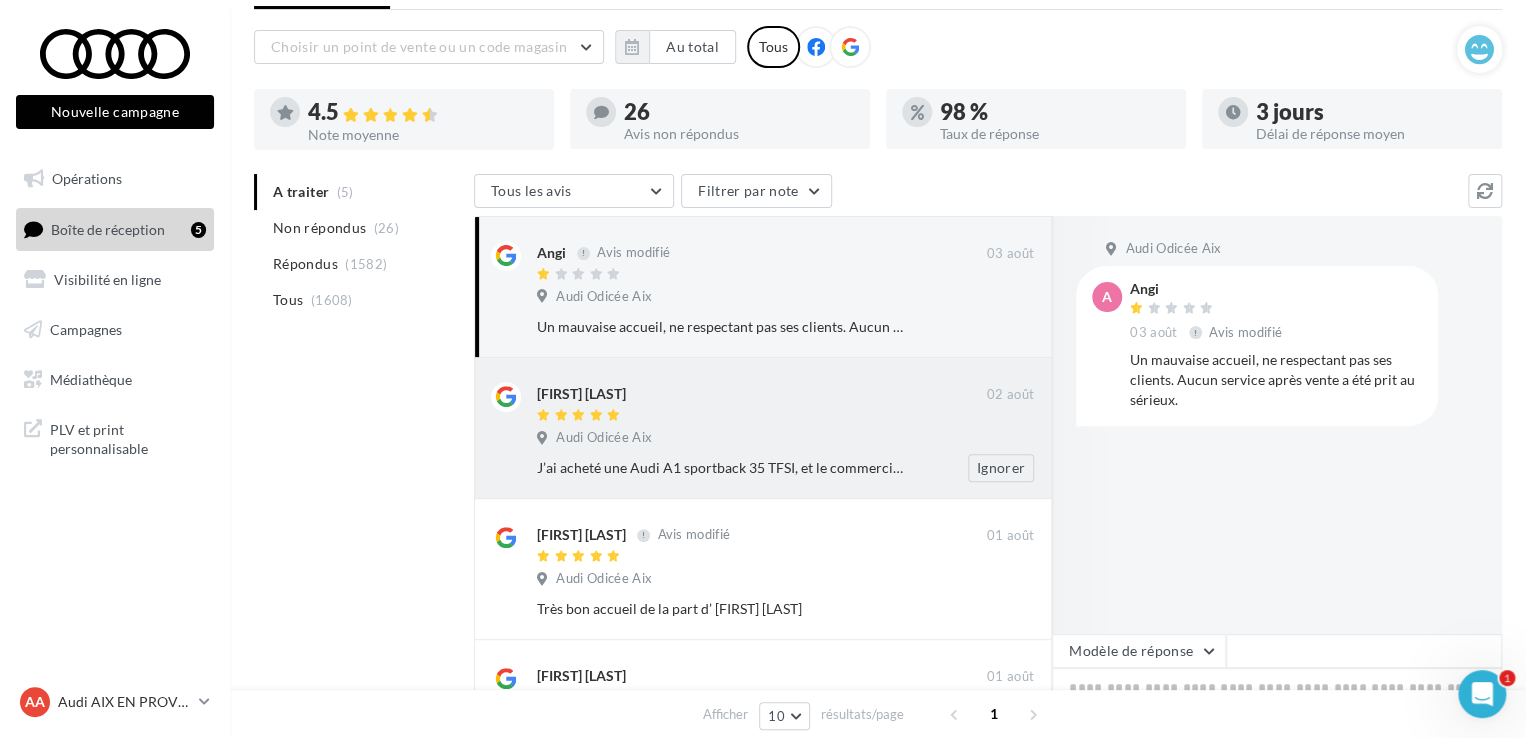 drag, startPoint x: 764, startPoint y: 432, endPoint x: 784, endPoint y: 473, distance: 45.617977 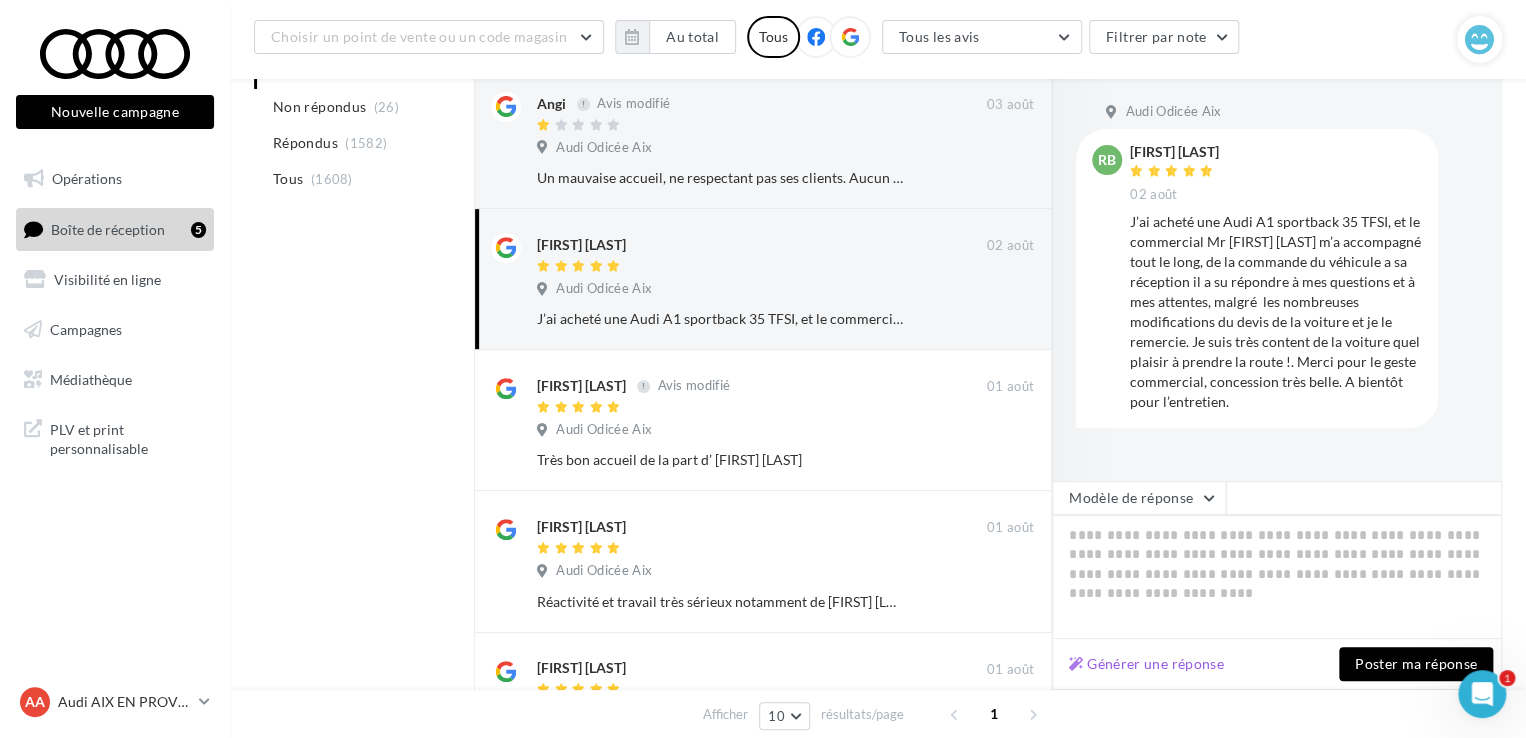 scroll, scrollTop: 300, scrollLeft: 0, axis: vertical 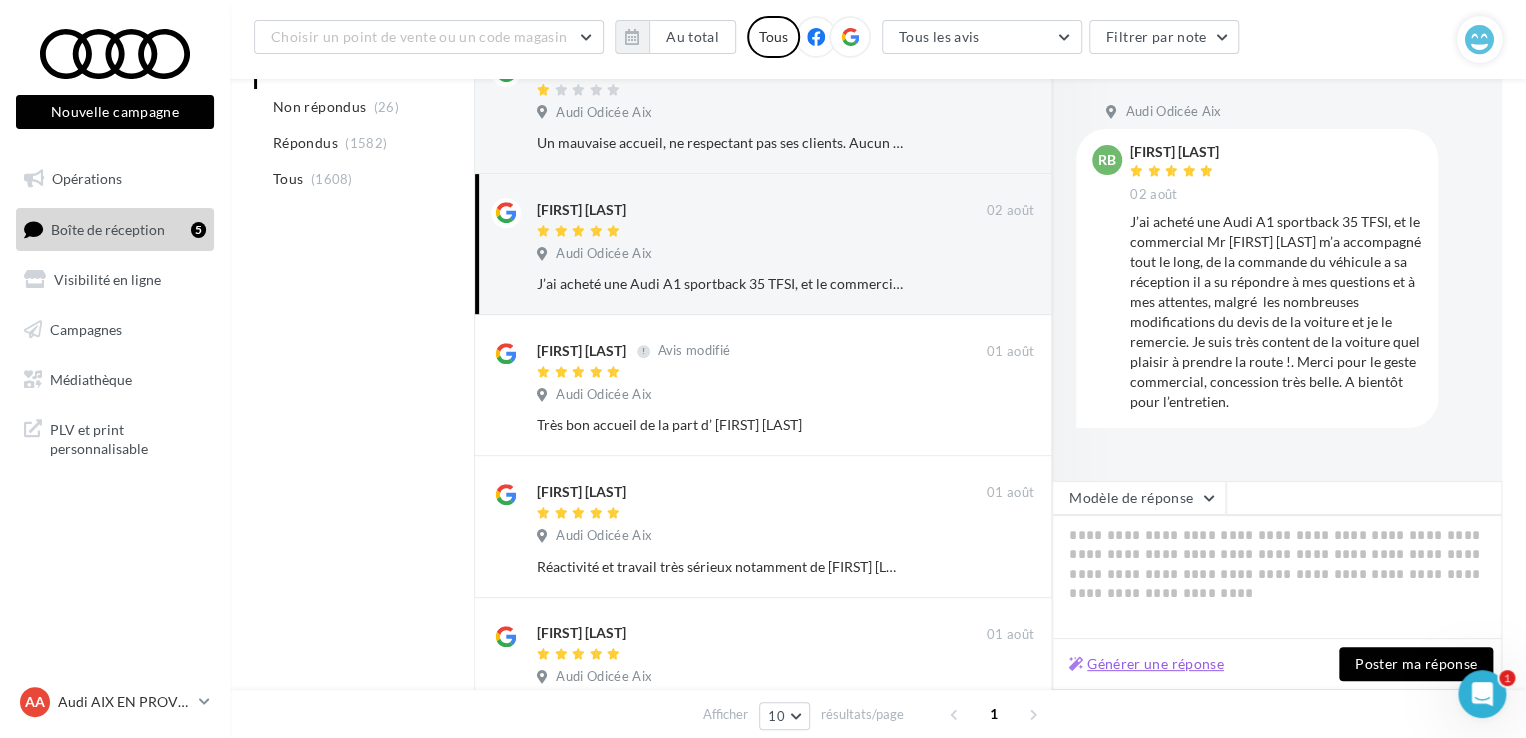 click on "Générer une réponse" at bounding box center (1146, 664) 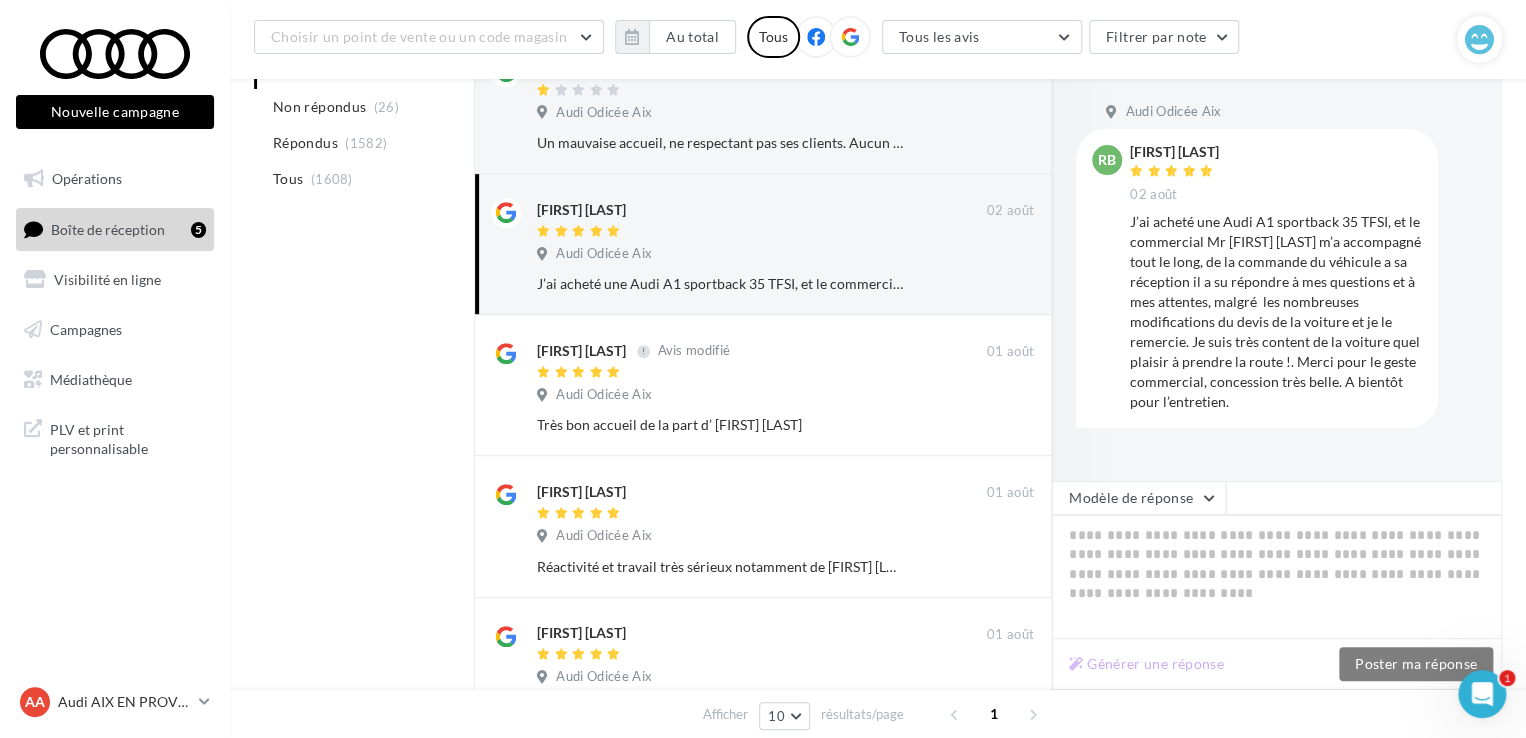 type on "**********" 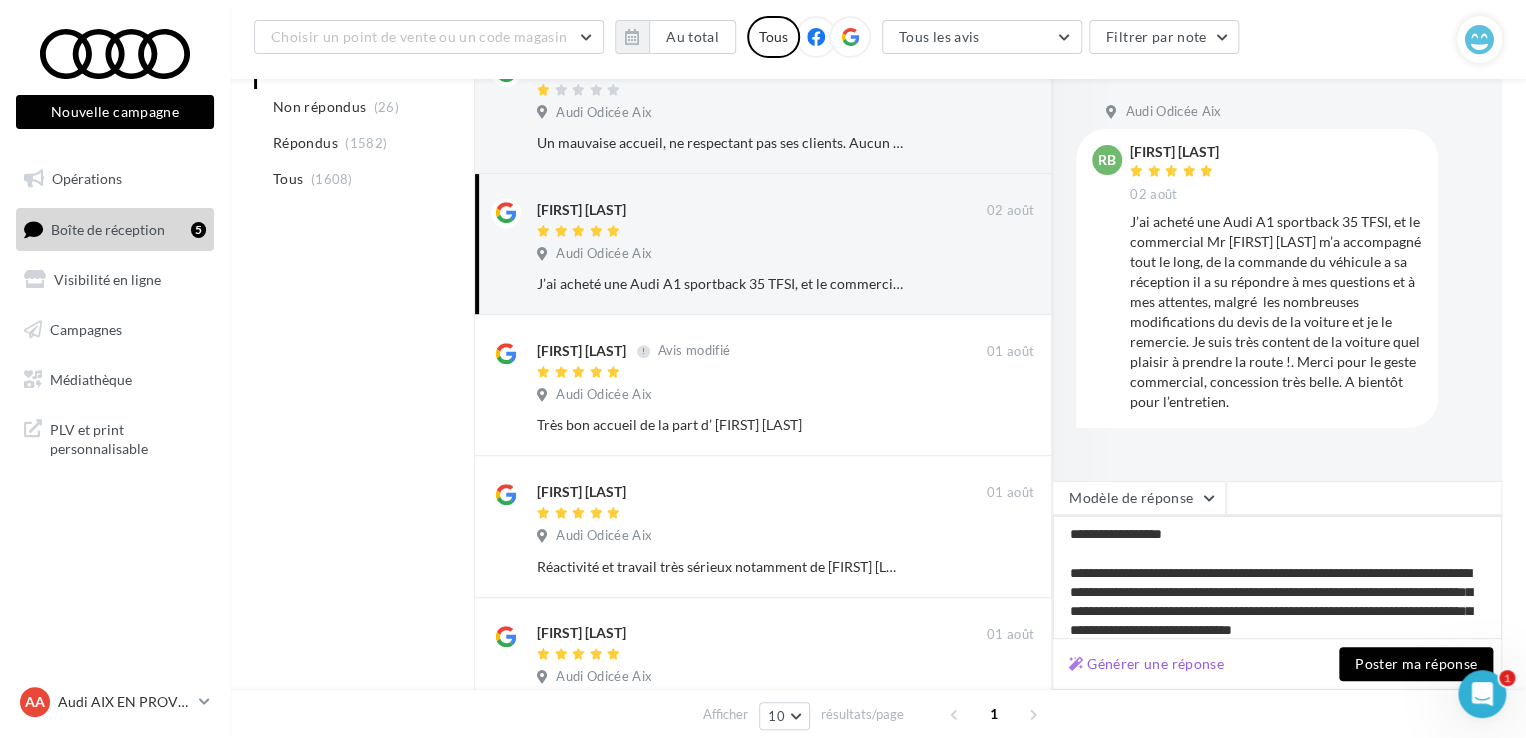 click on "**********" at bounding box center [1277, 577] 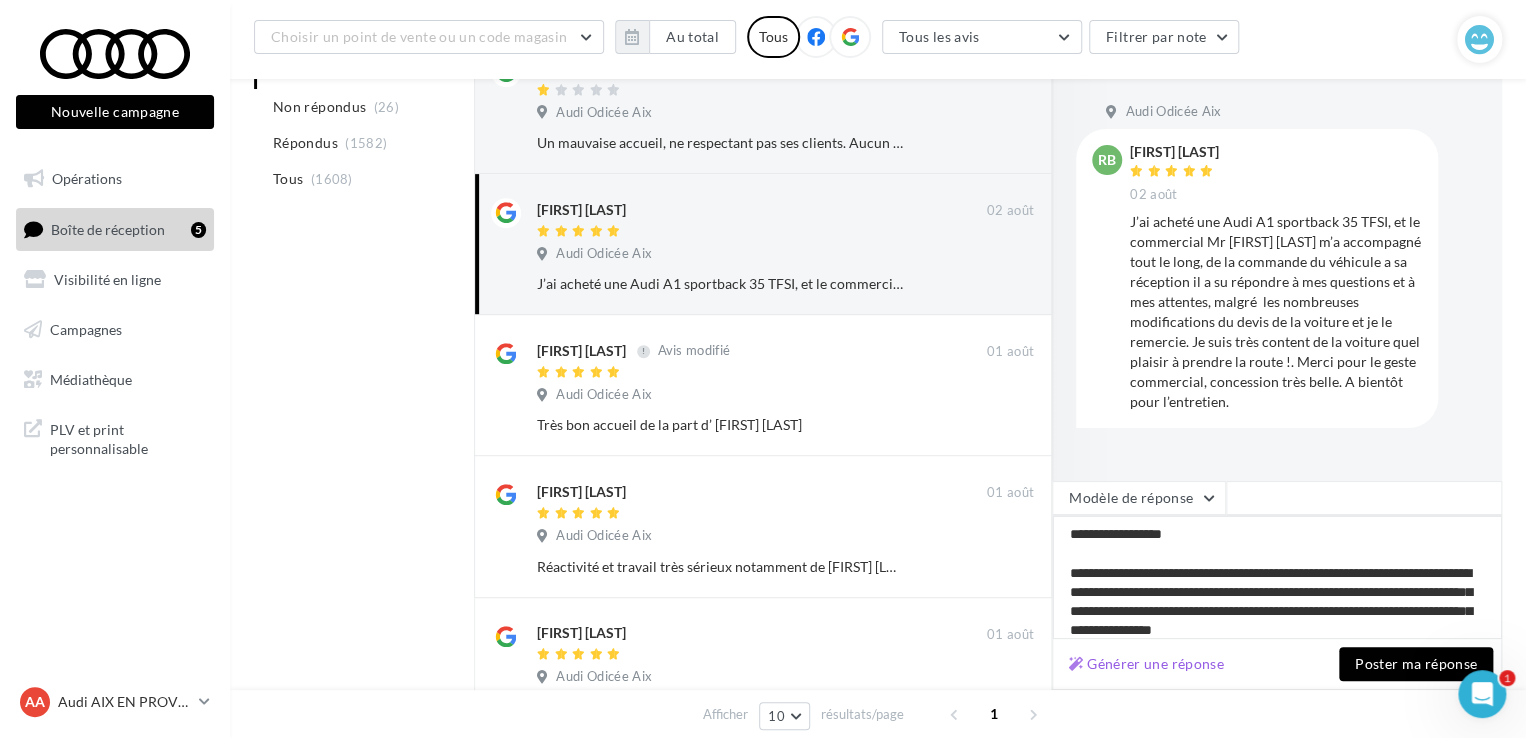 click on "**********" at bounding box center [1277, 577] 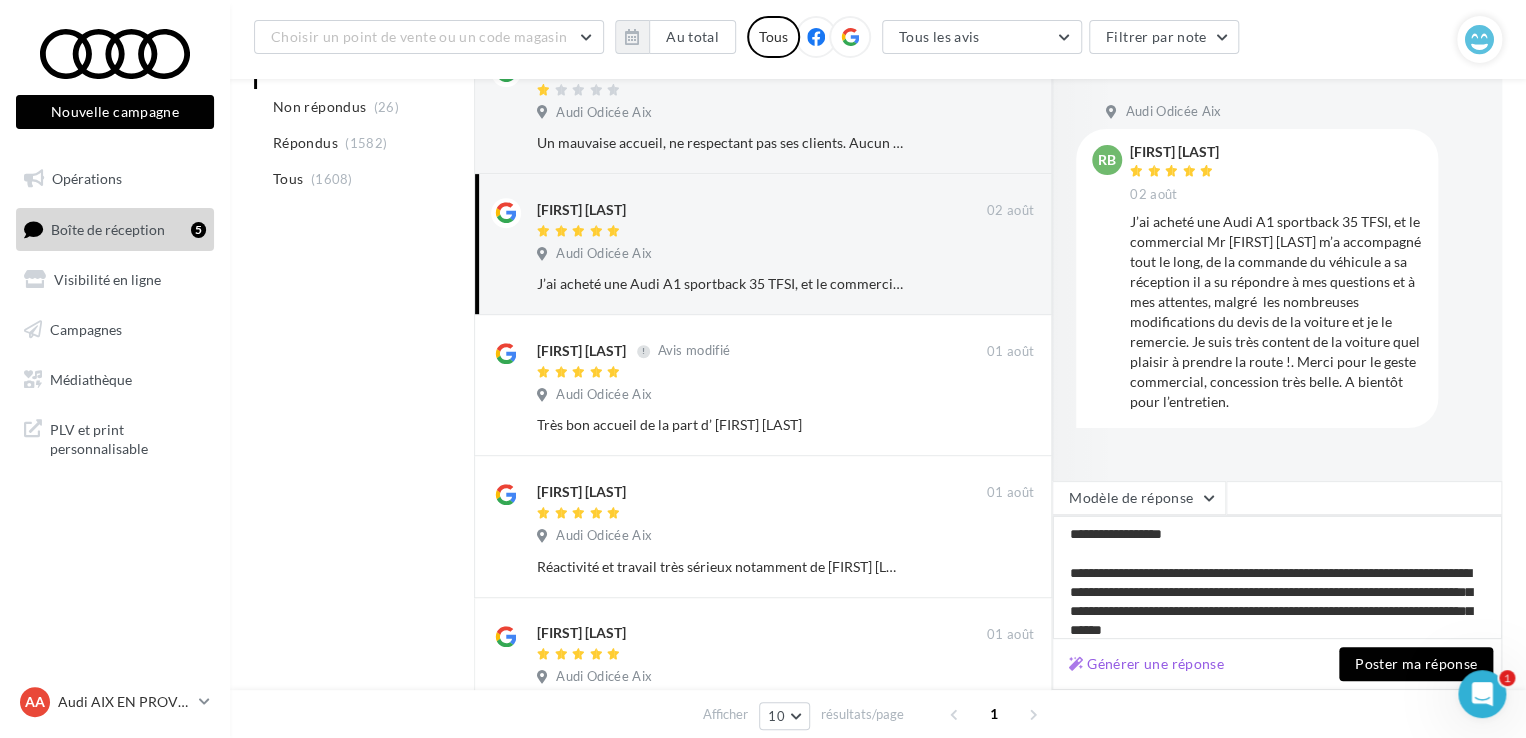 scroll, scrollTop: 87, scrollLeft: 0, axis: vertical 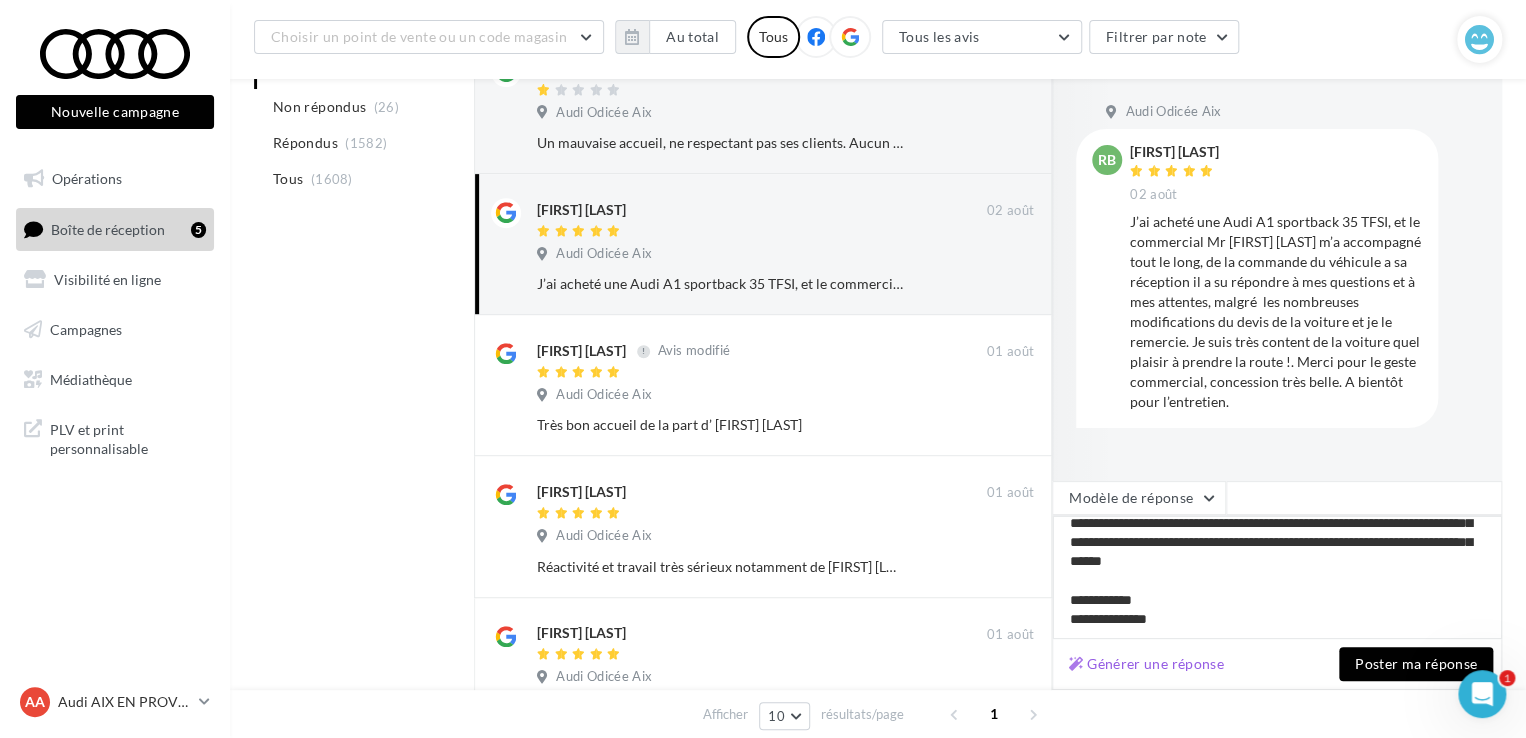 click on "**********" at bounding box center (1277, 577) 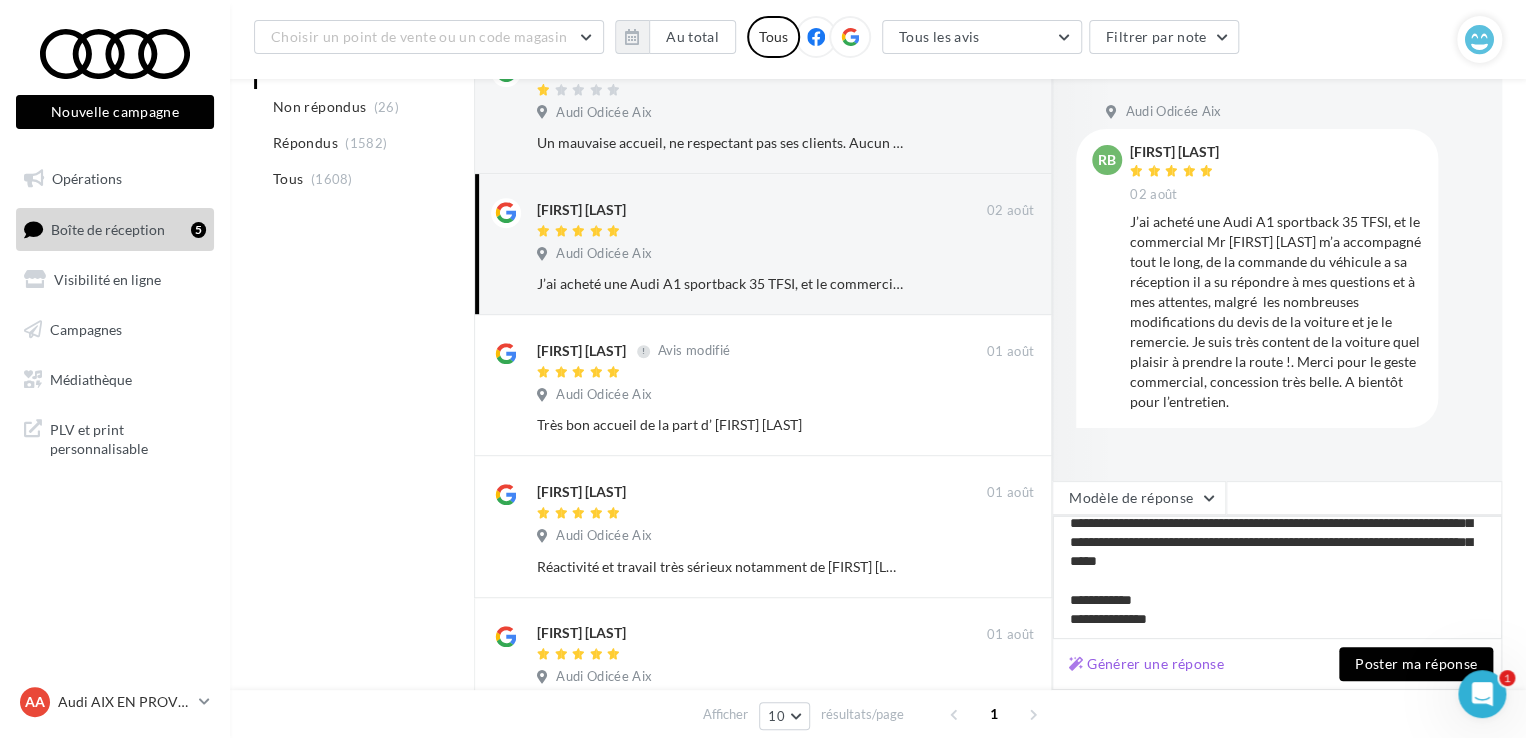 type on "**********" 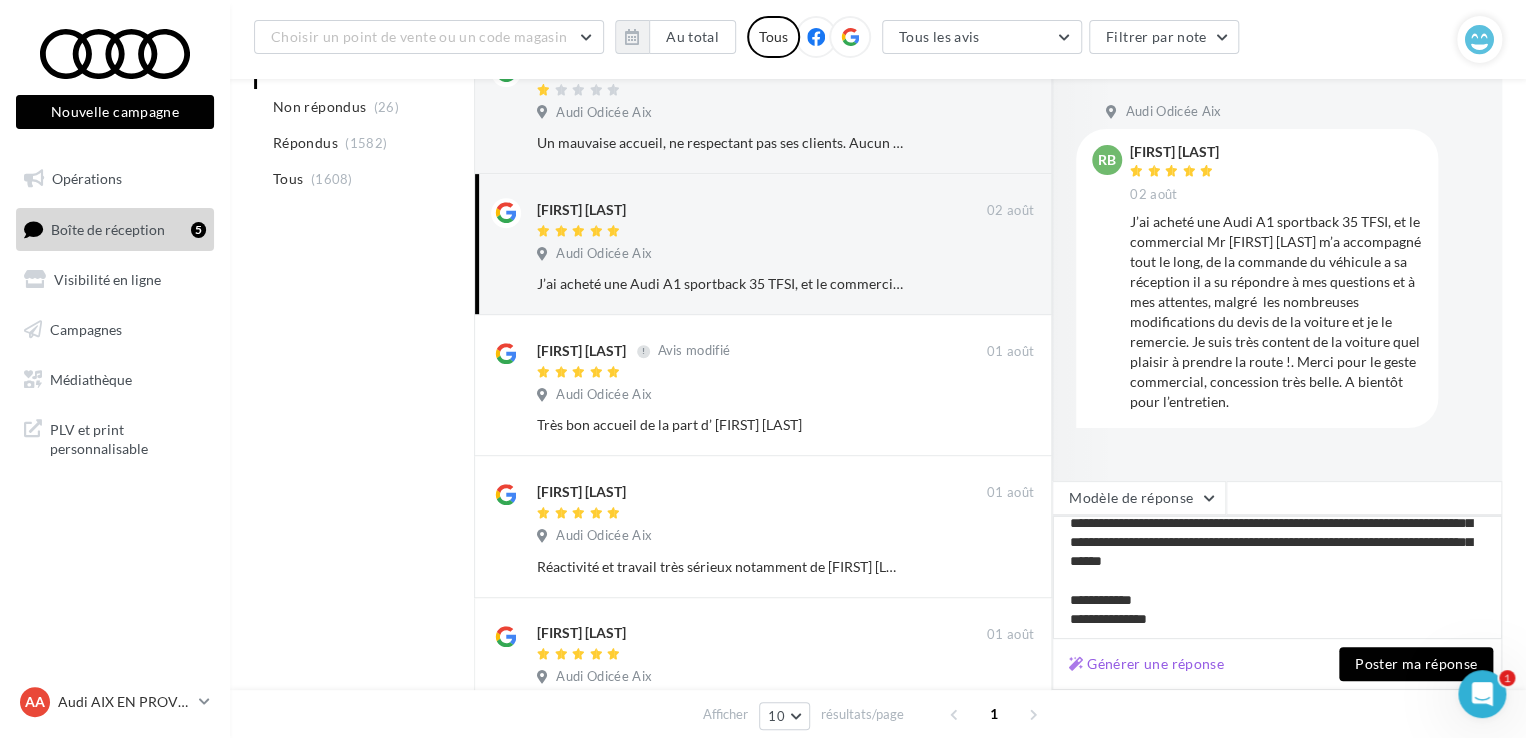 type on "**********" 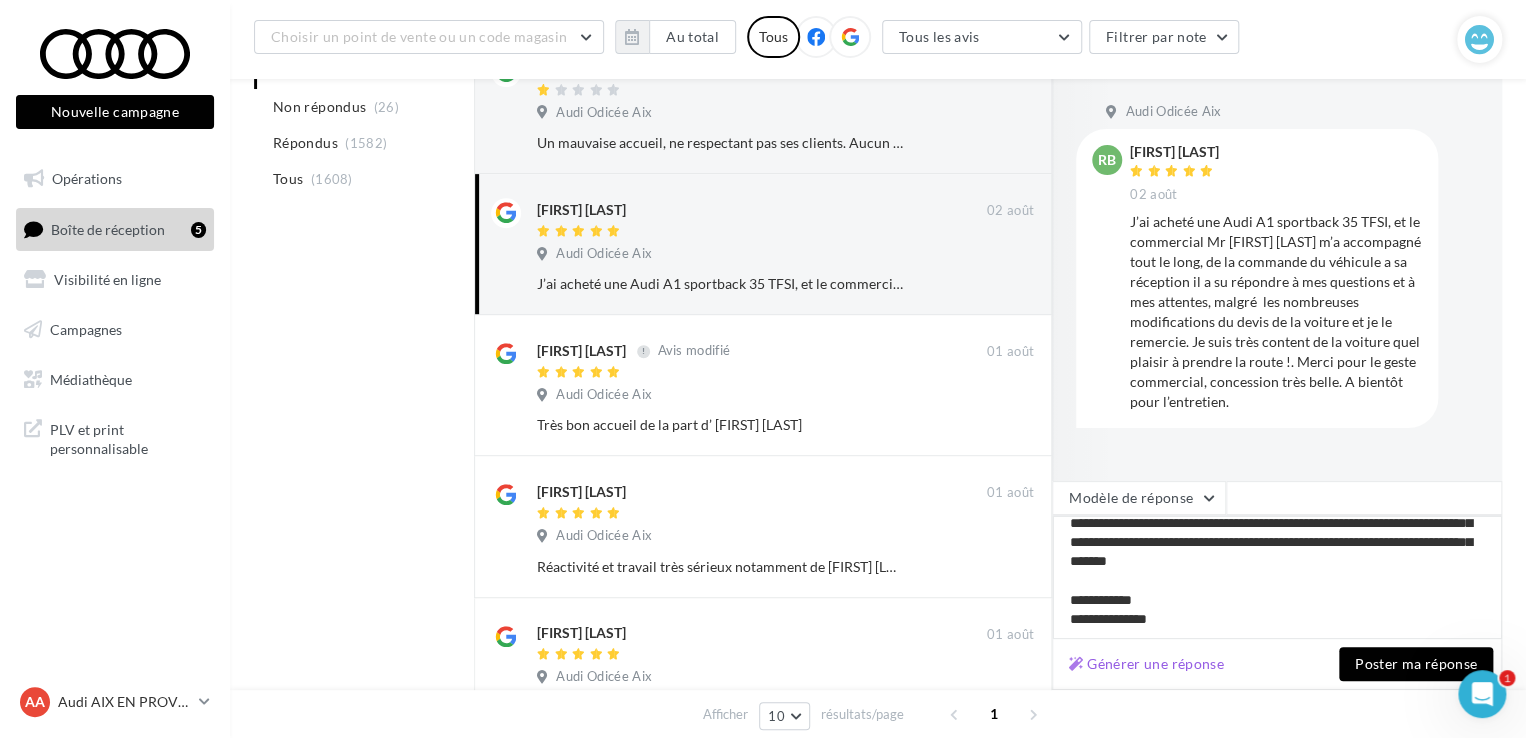 type on "**********" 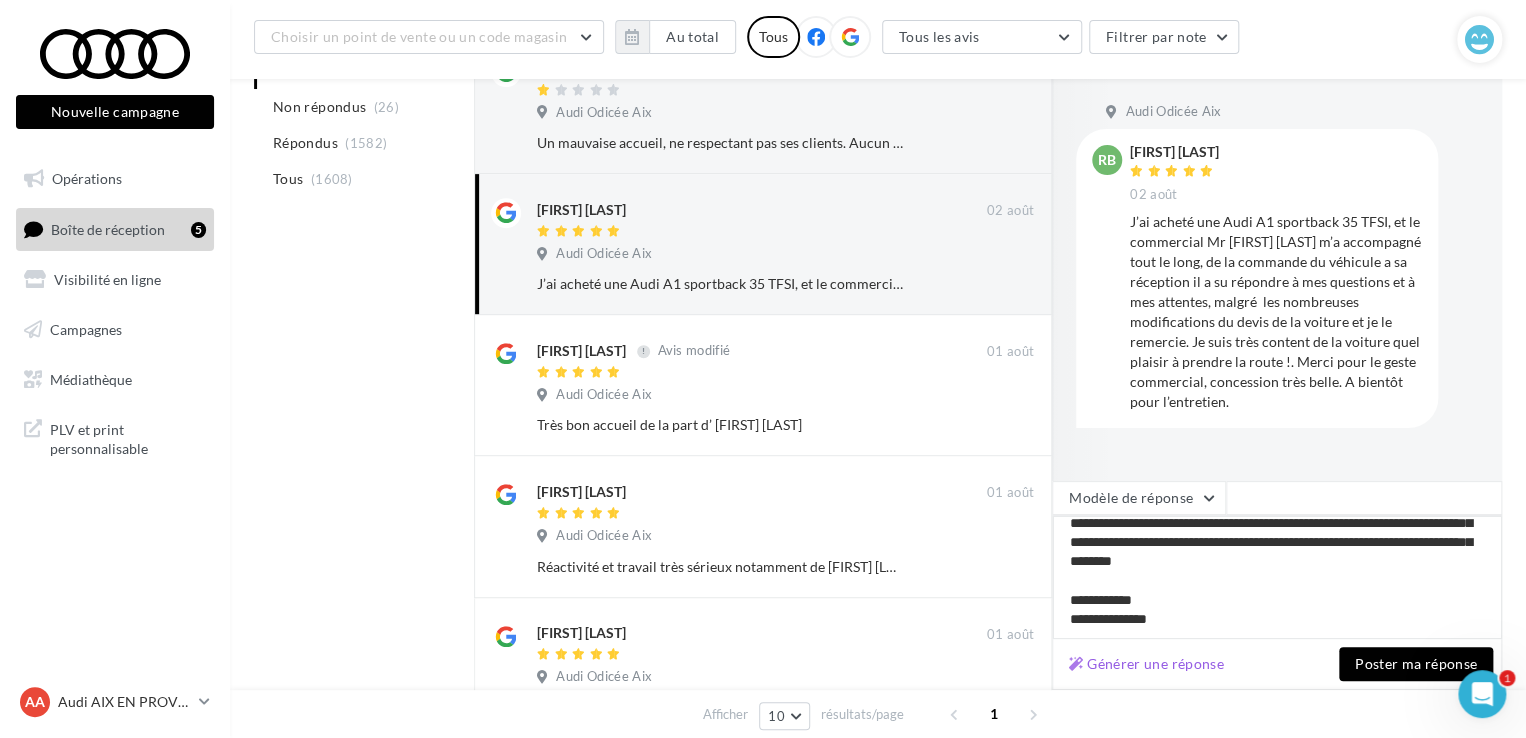 type on "**********" 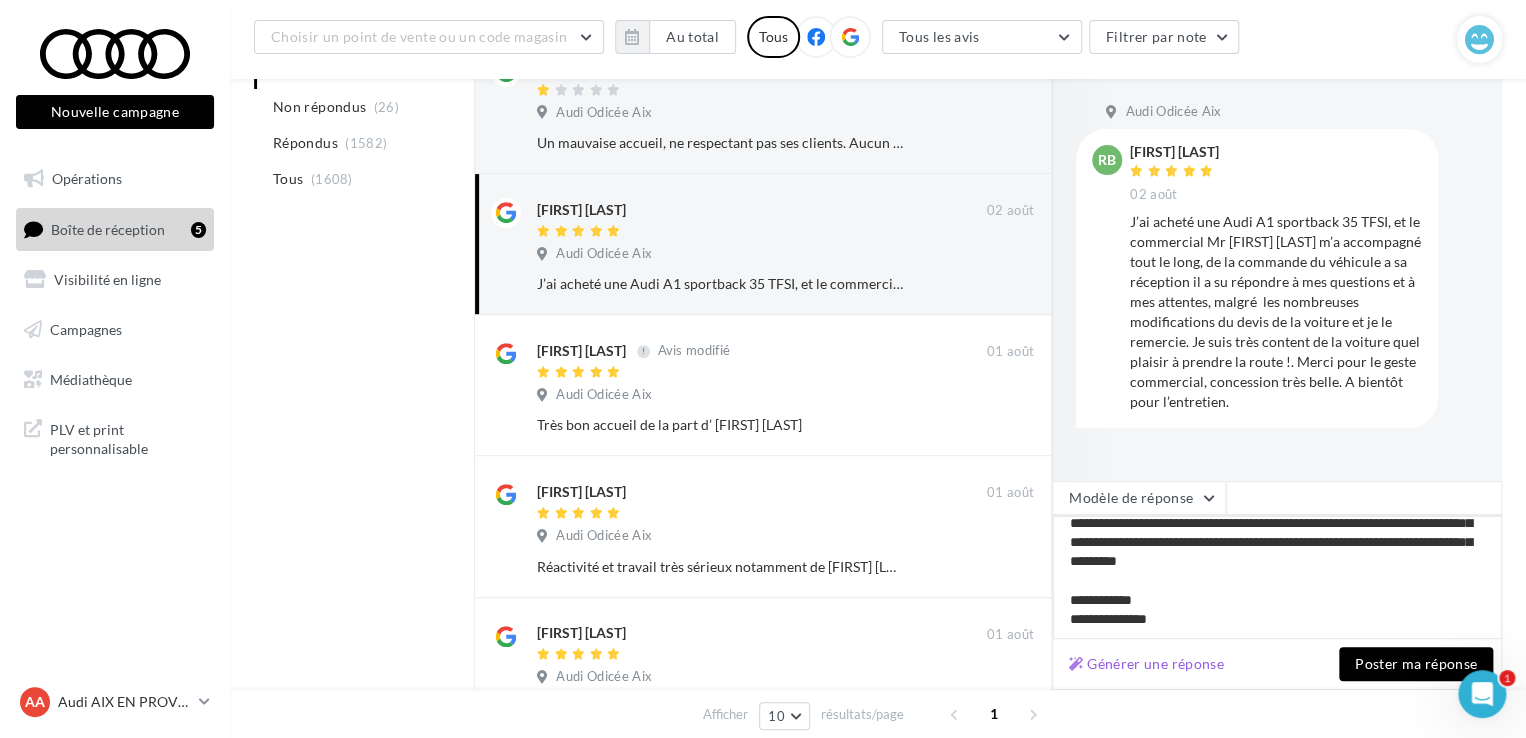 click on "**********" at bounding box center (1277, 577) 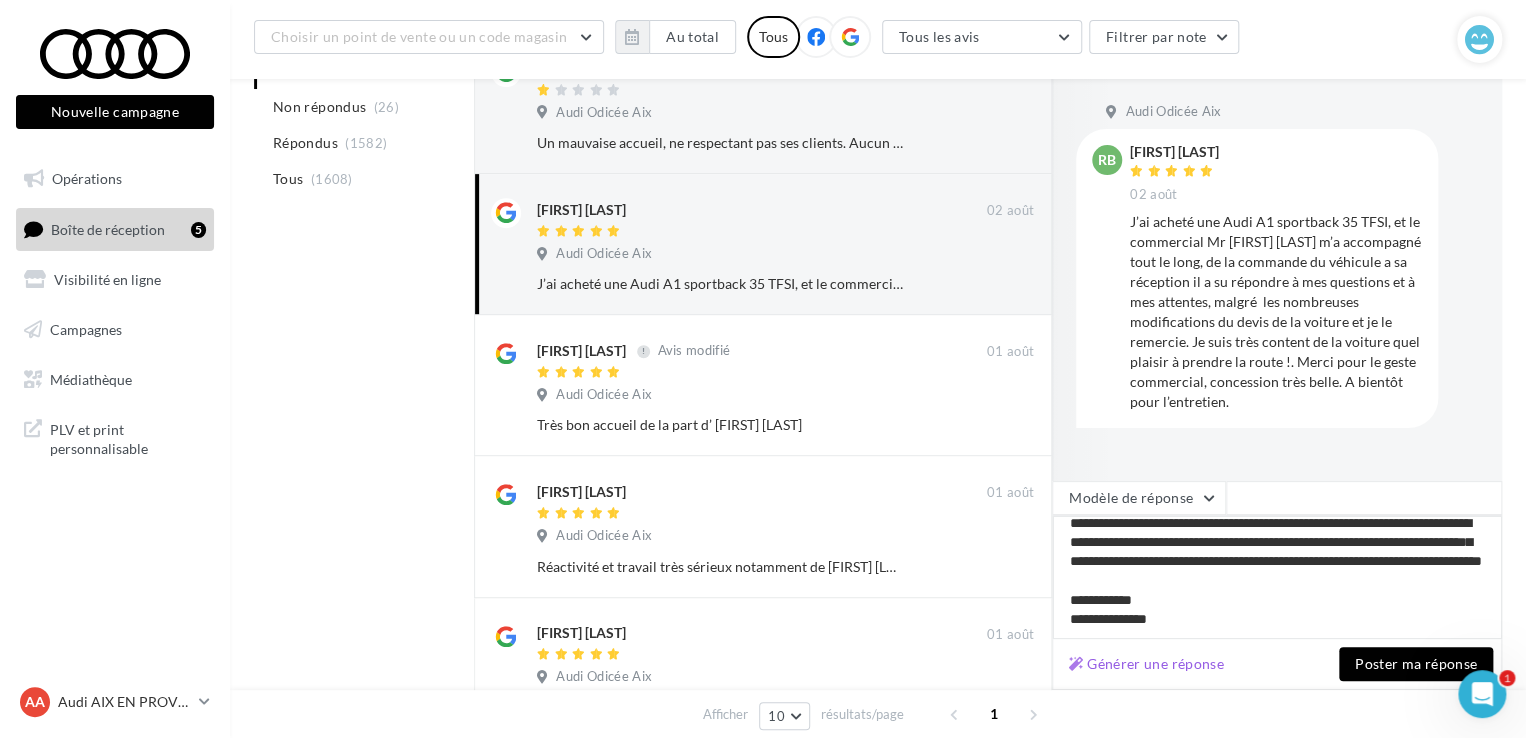scroll, scrollTop: 68, scrollLeft: 0, axis: vertical 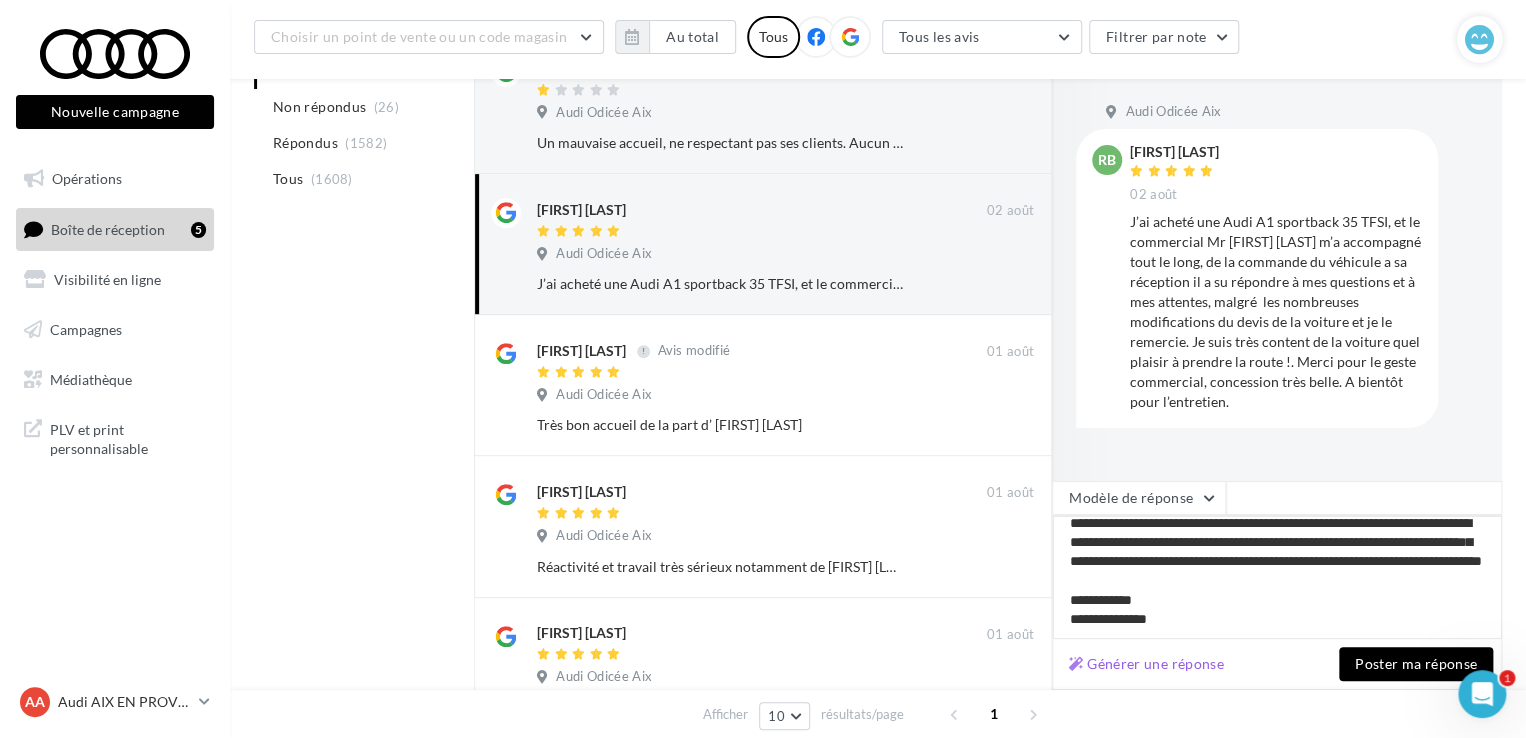 type on "**********" 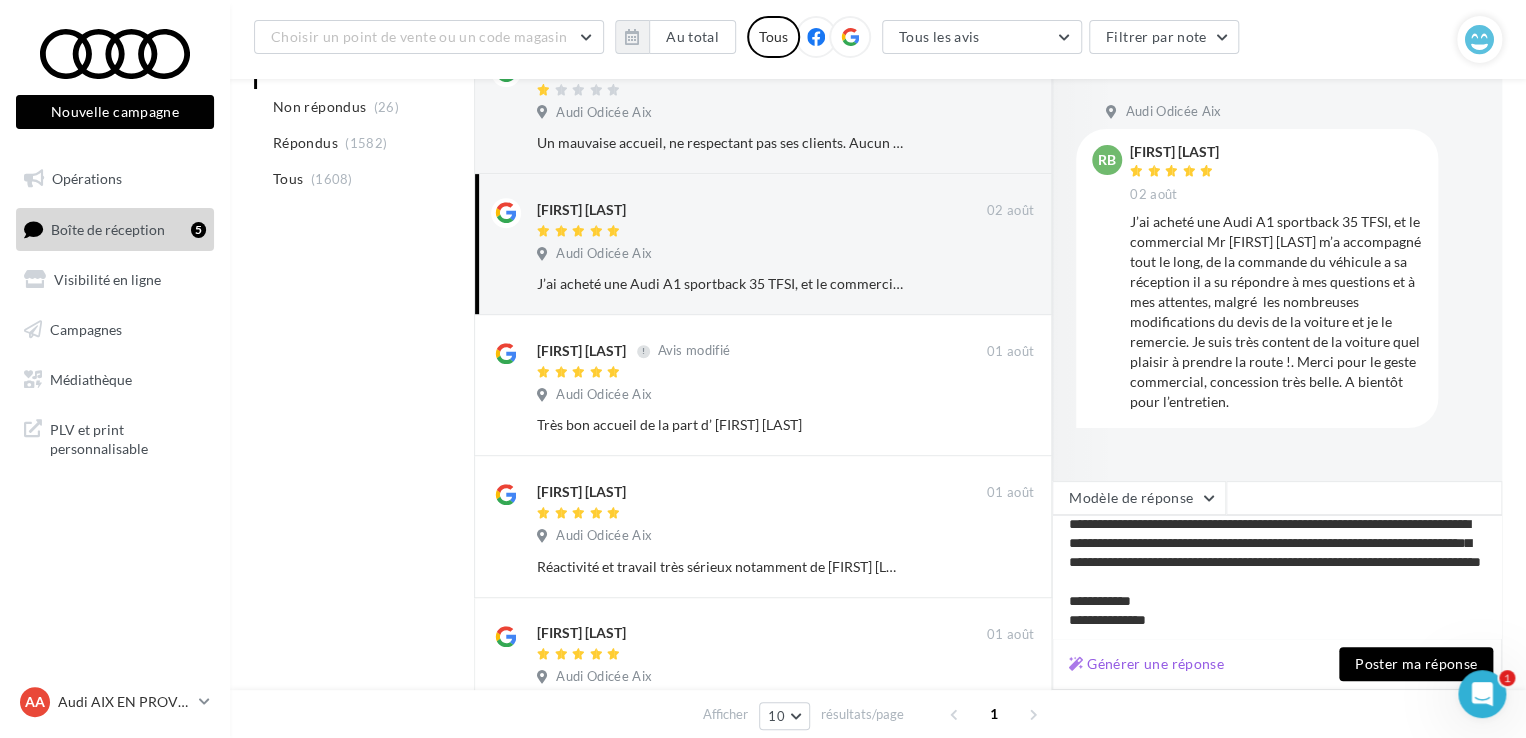 click on "Poster ma réponse" at bounding box center (1416, 664) 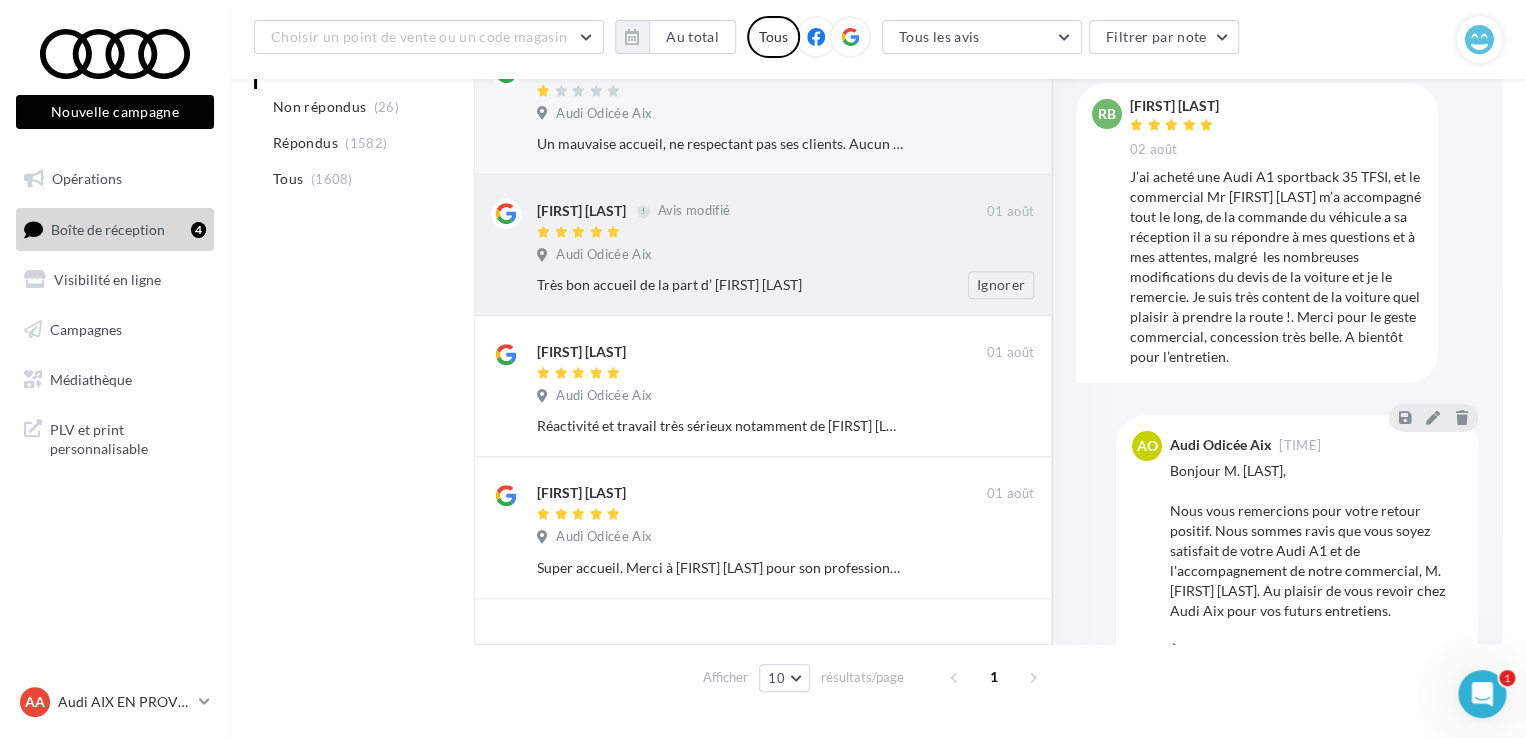 scroll, scrollTop: 300, scrollLeft: 0, axis: vertical 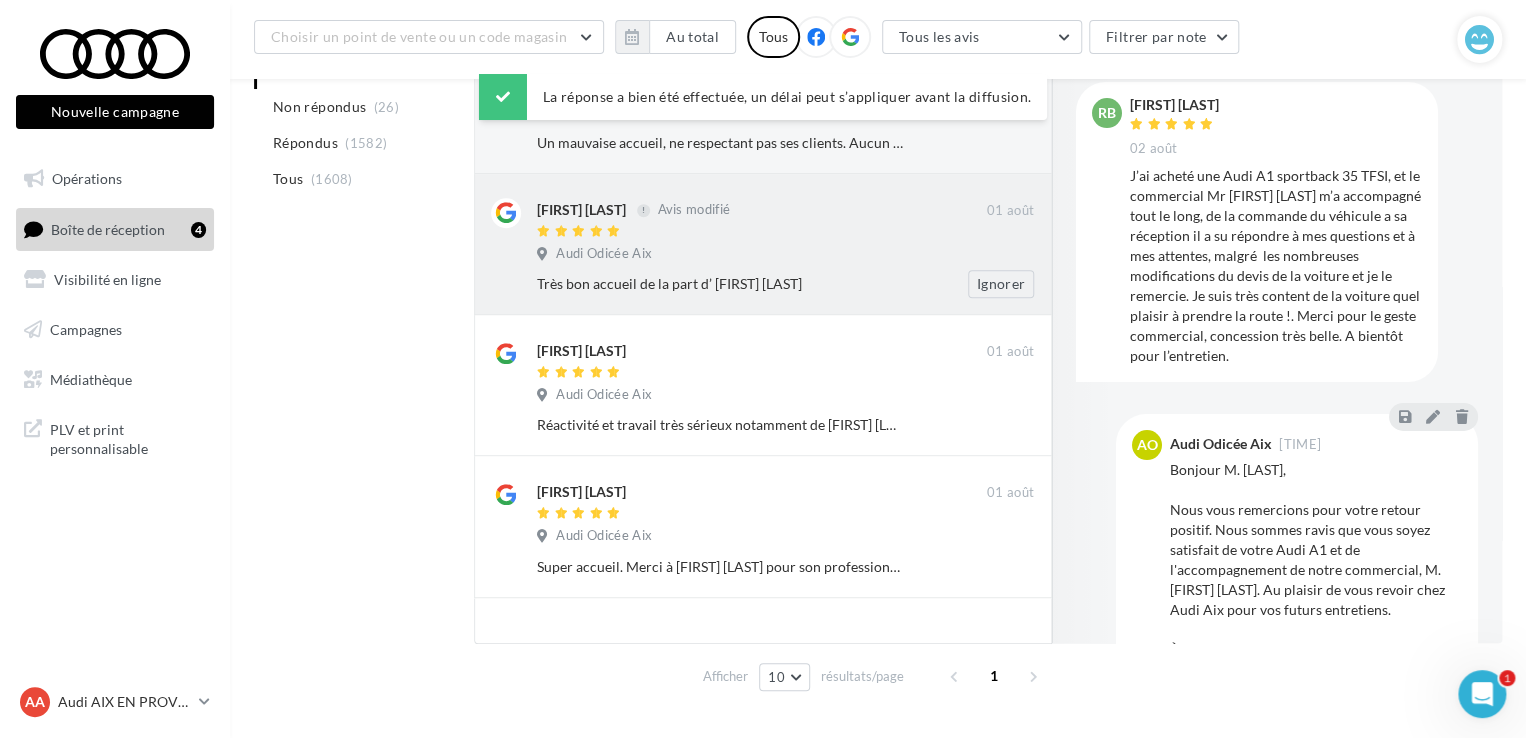 click on "Audi Odicée Aix" at bounding box center (785, 256) 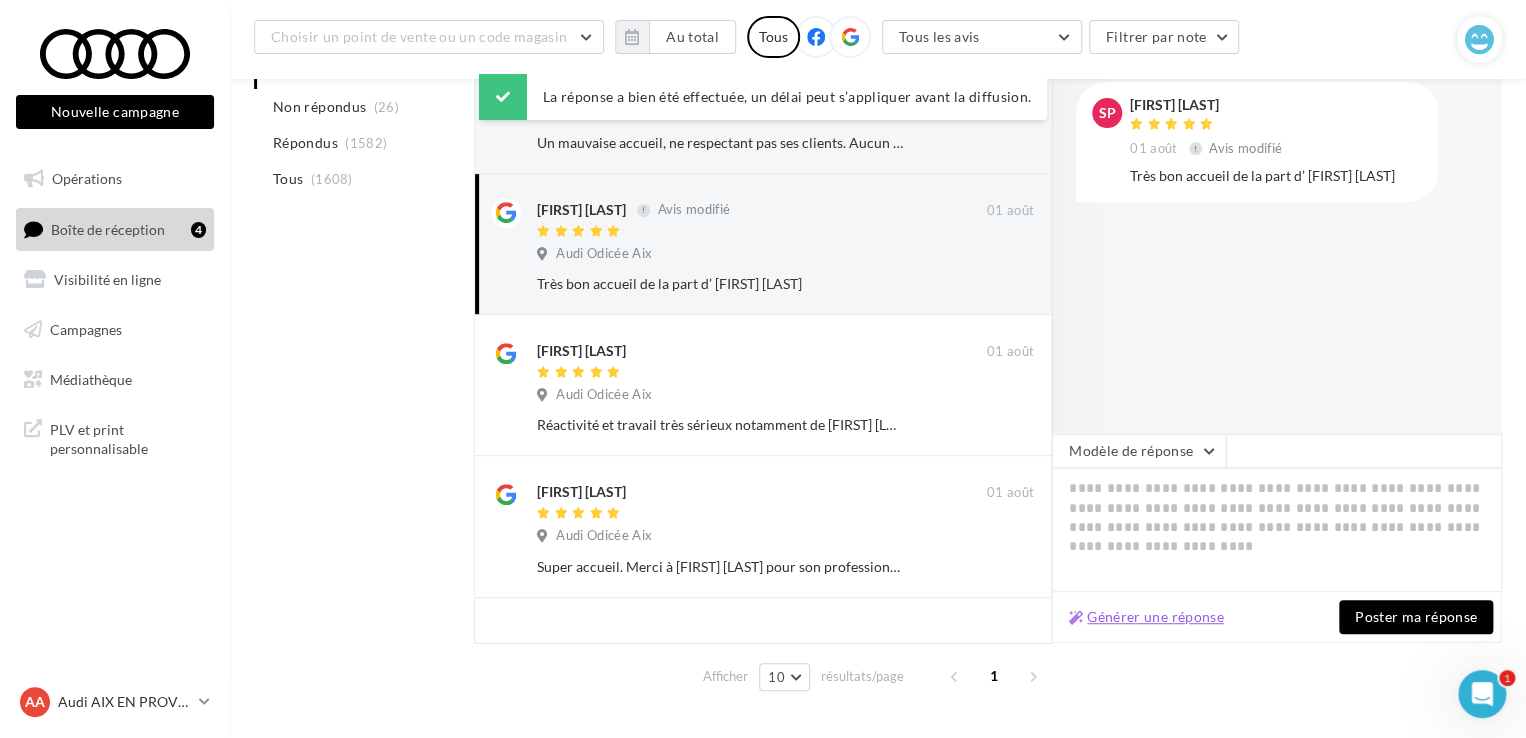 click on "Générer une réponse" at bounding box center [1146, 617] 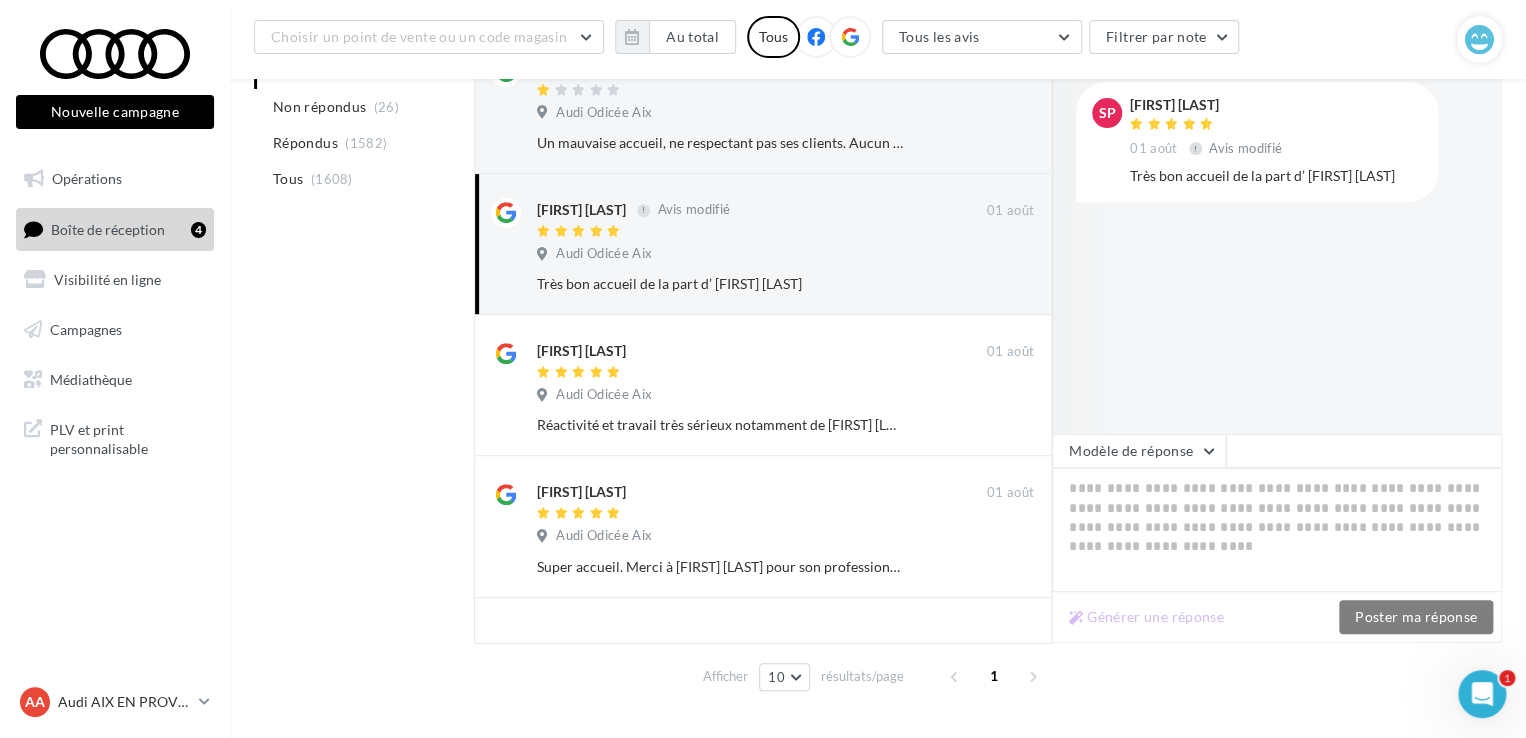 type on "**********" 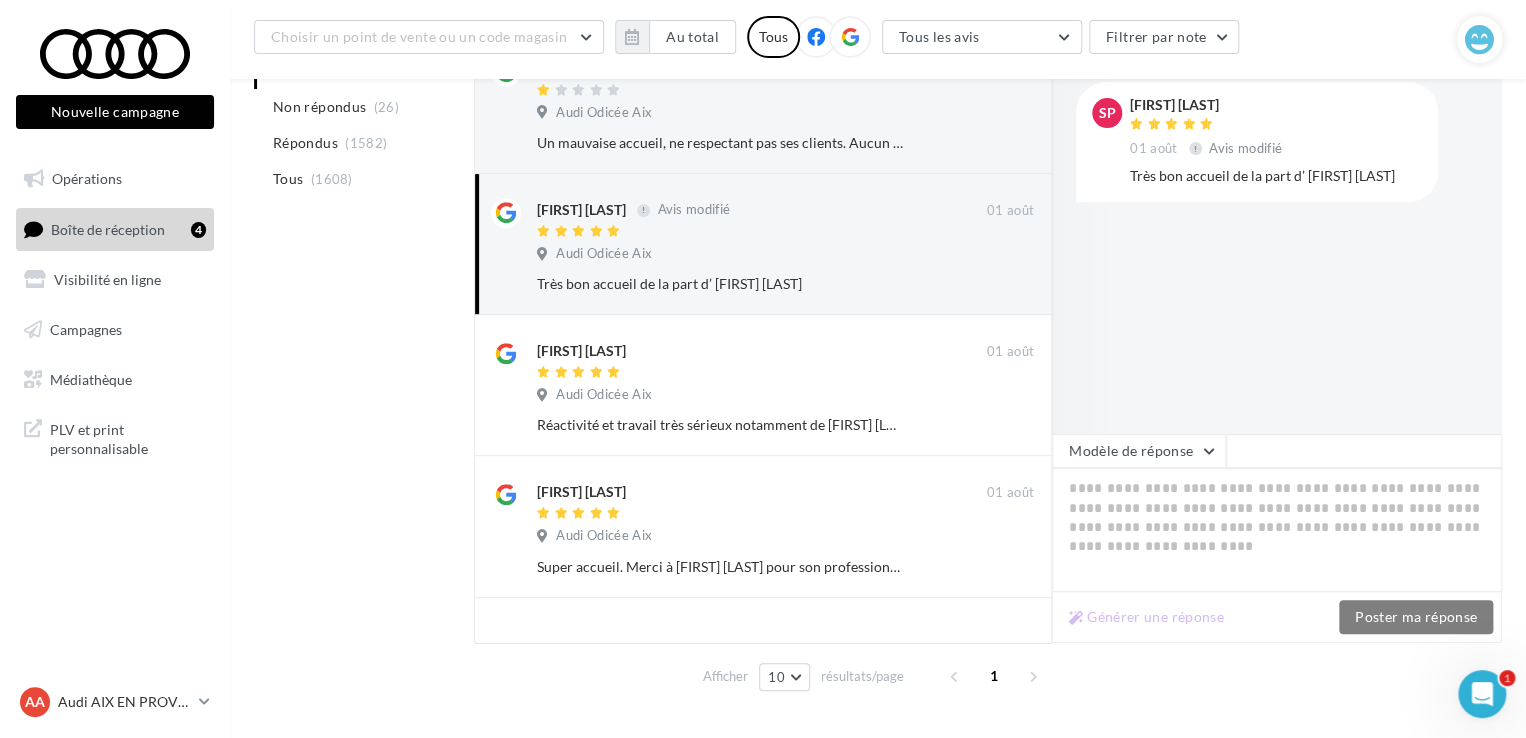 type on "**********" 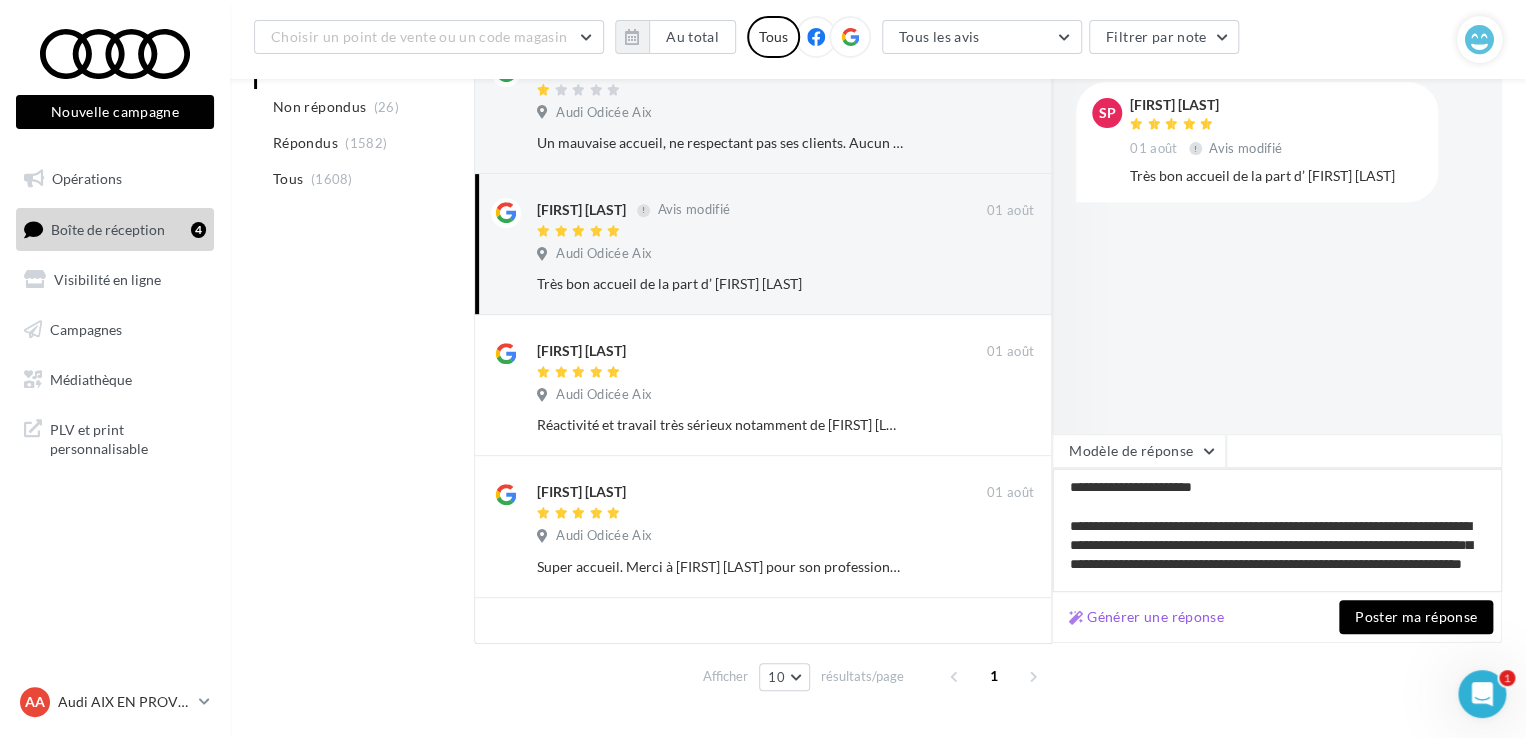 click on "**********" at bounding box center [1277, 530] 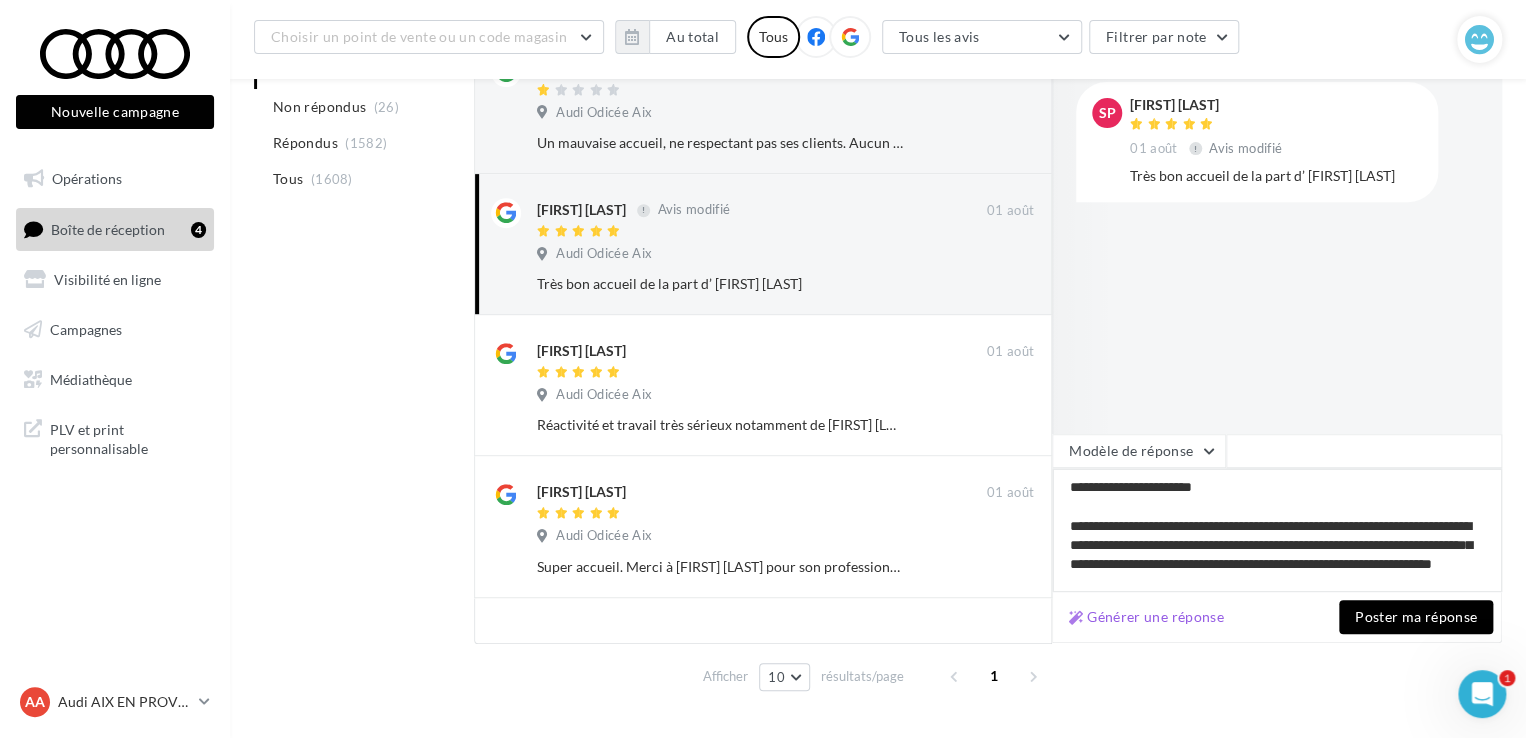 drag, startPoint x: 1404, startPoint y: 547, endPoint x: 1249, endPoint y: 558, distance: 155.38983 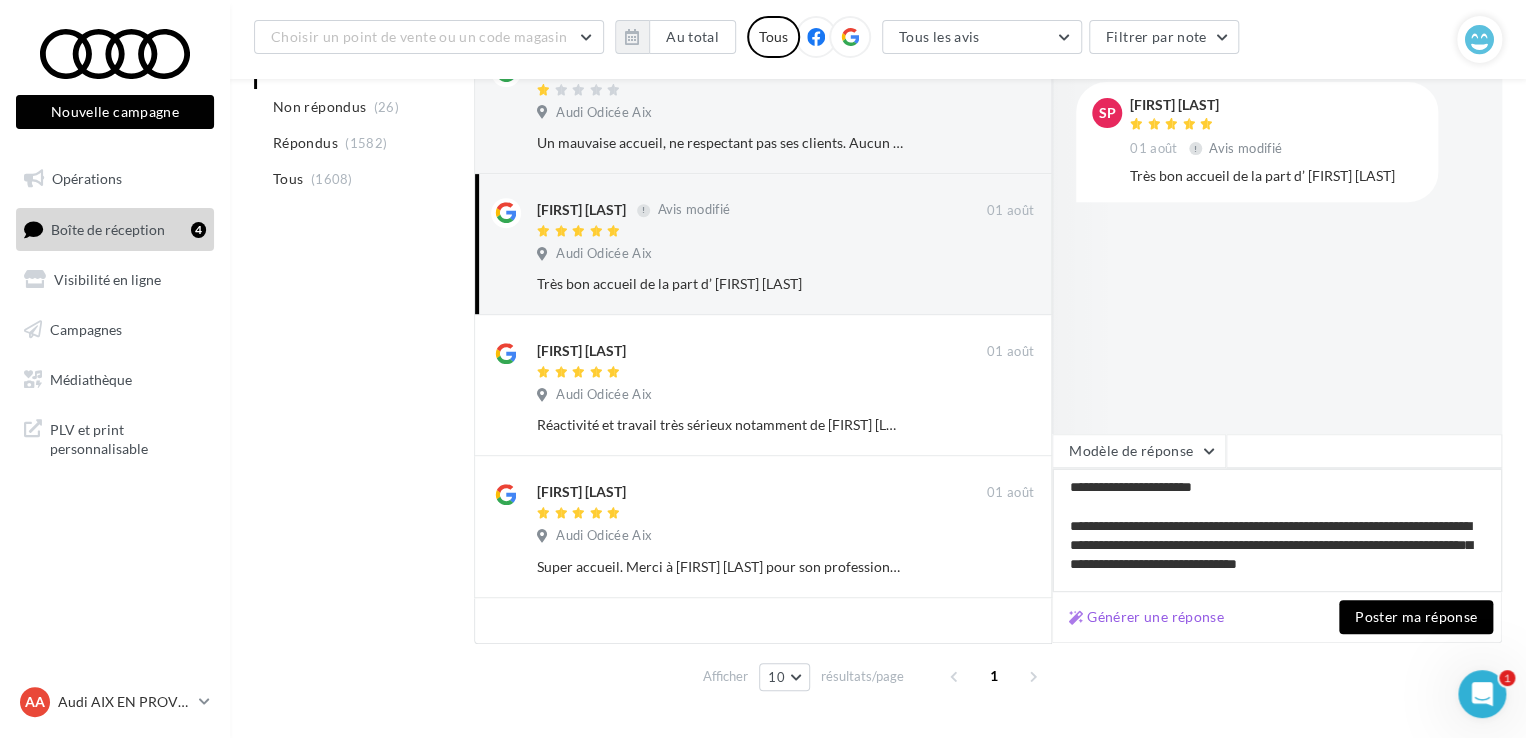 scroll, scrollTop: 68, scrollLeft: 0, axis: vertical 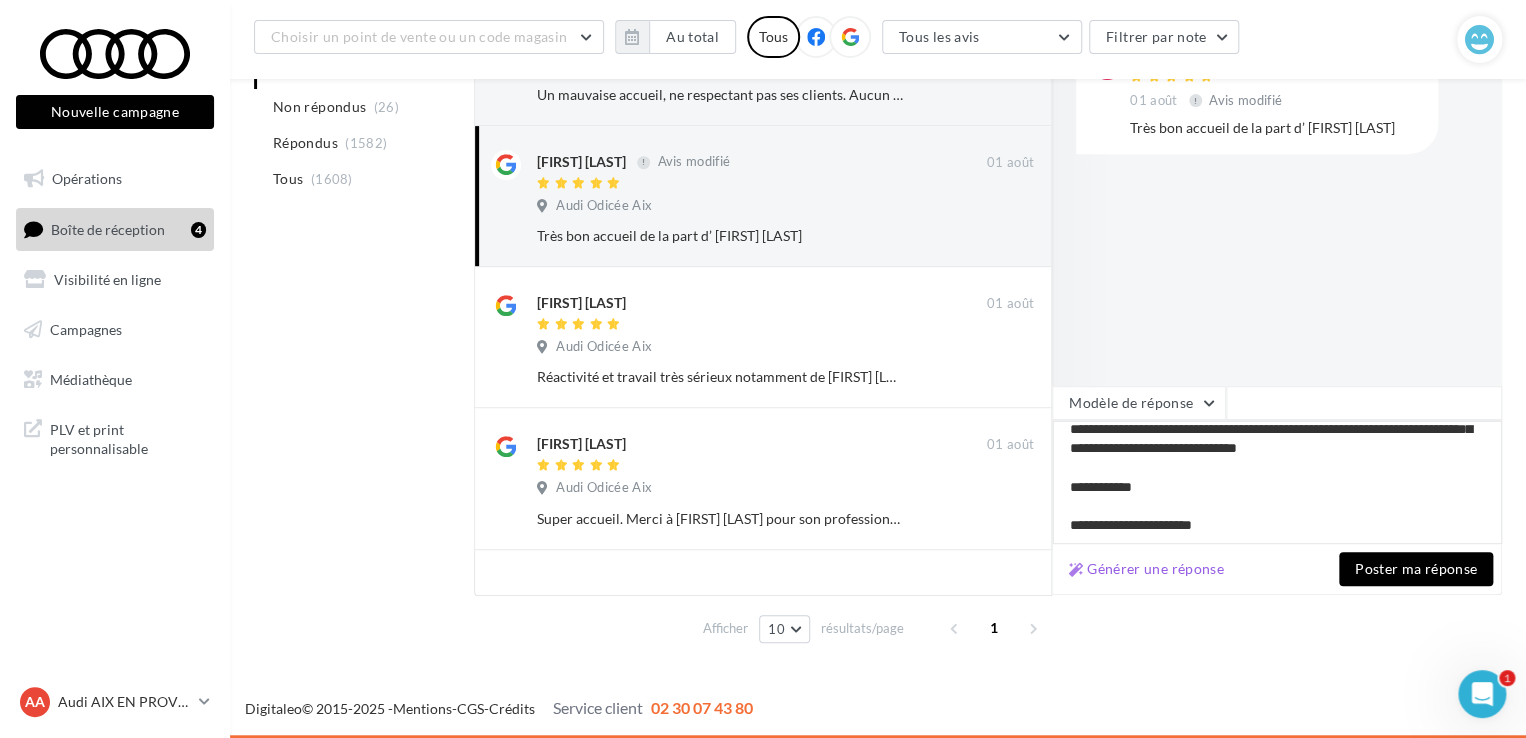 click on "**********" at bounding box center (1277, 482) 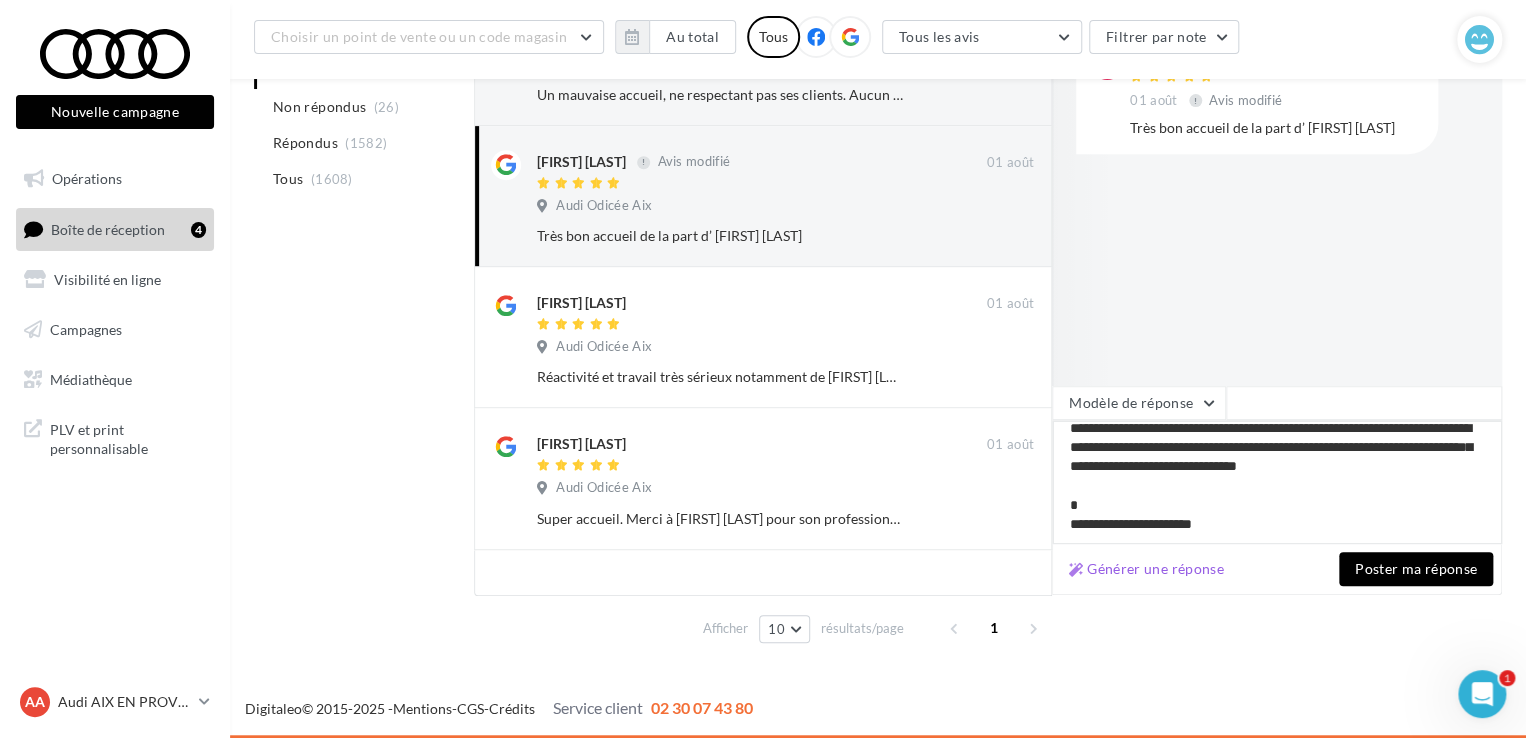 scroll, scrollTop: 49, scrollLeft: 0, axis: vertical 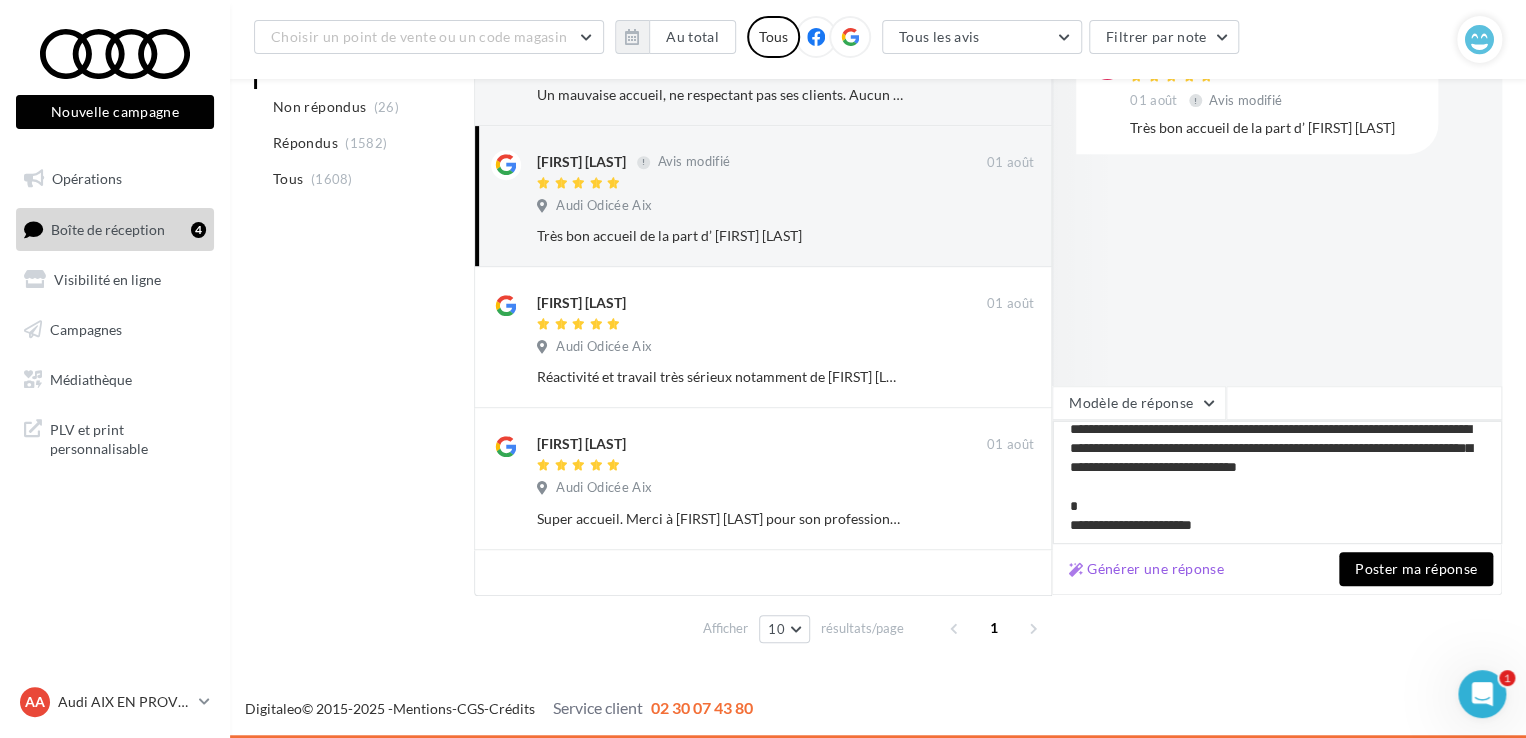 type on "**********" 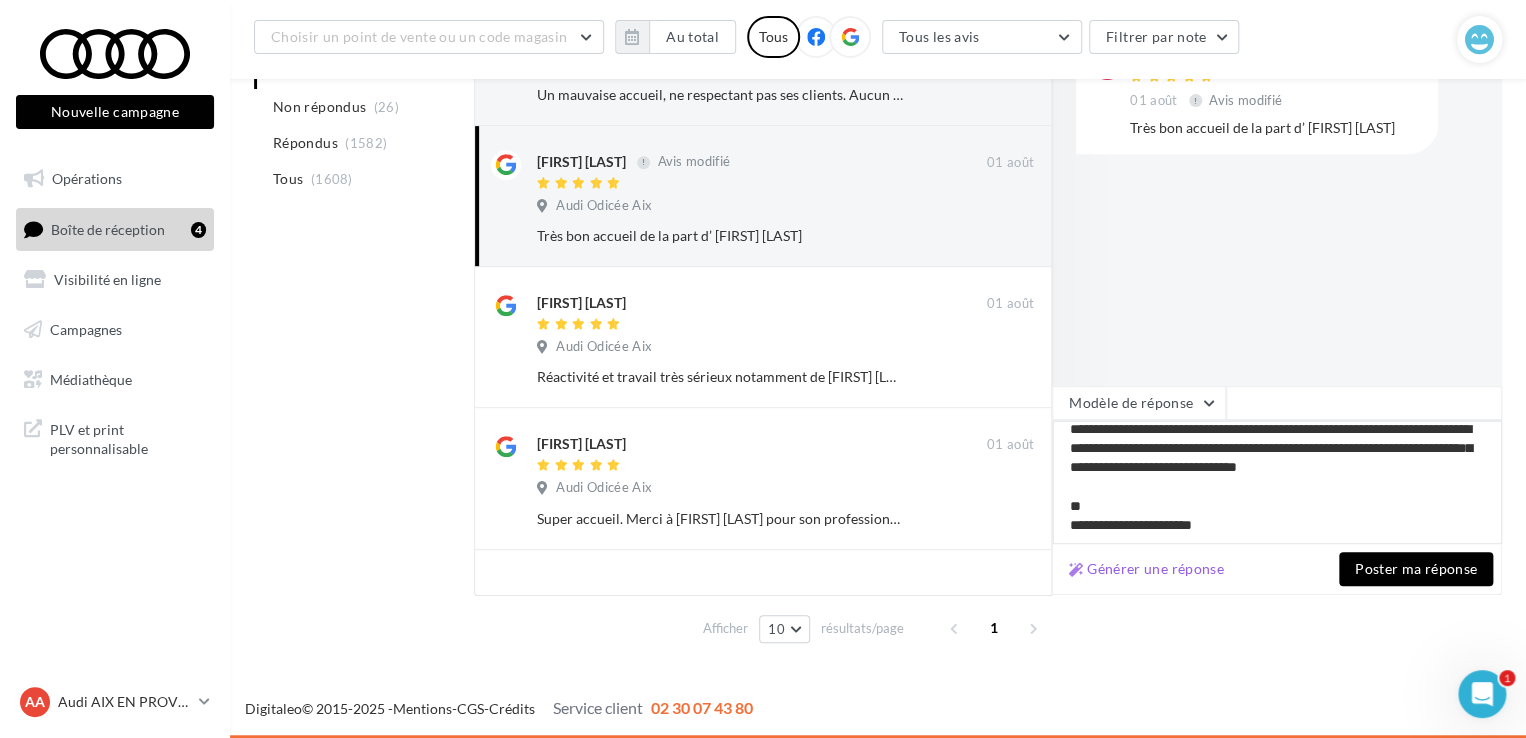 type on "**********" 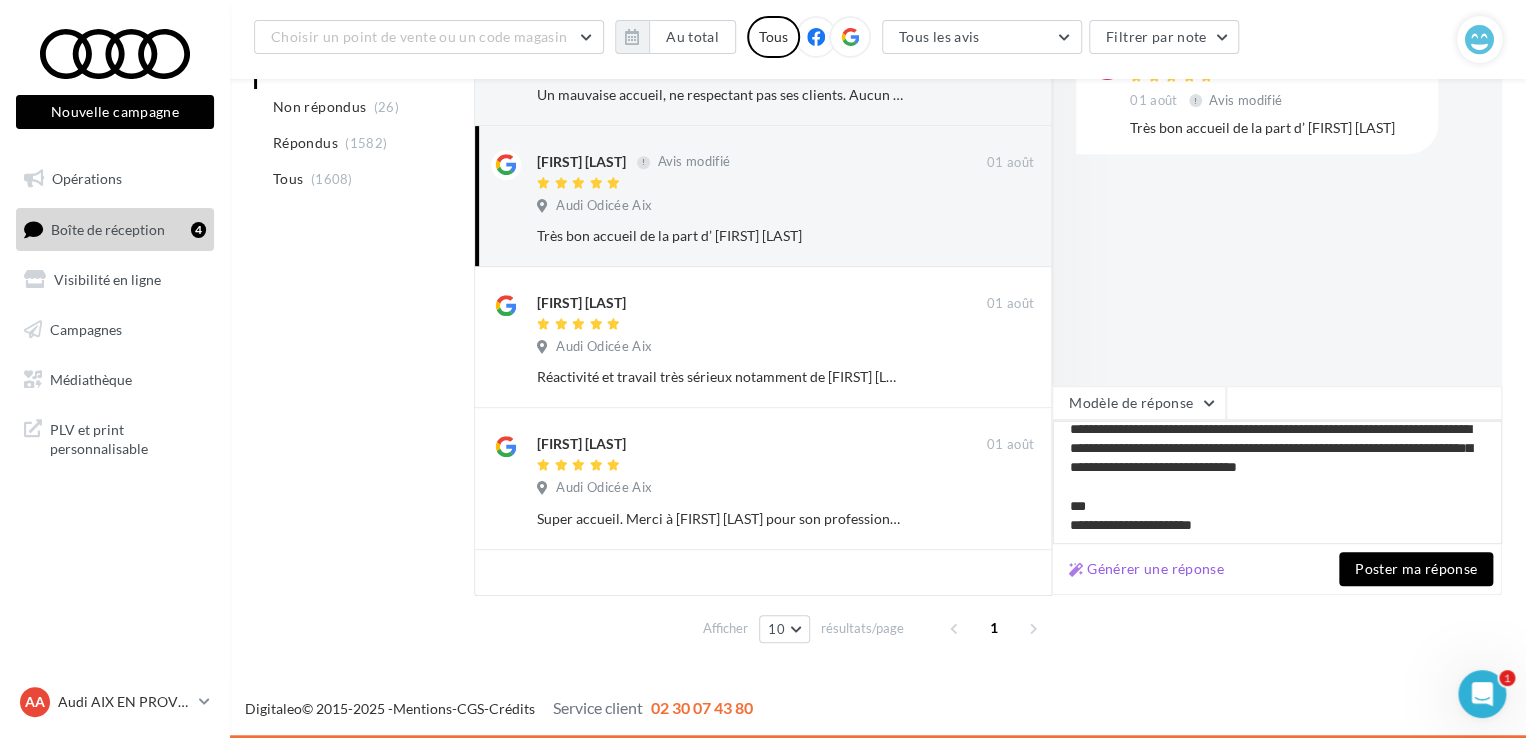 type on "**********" 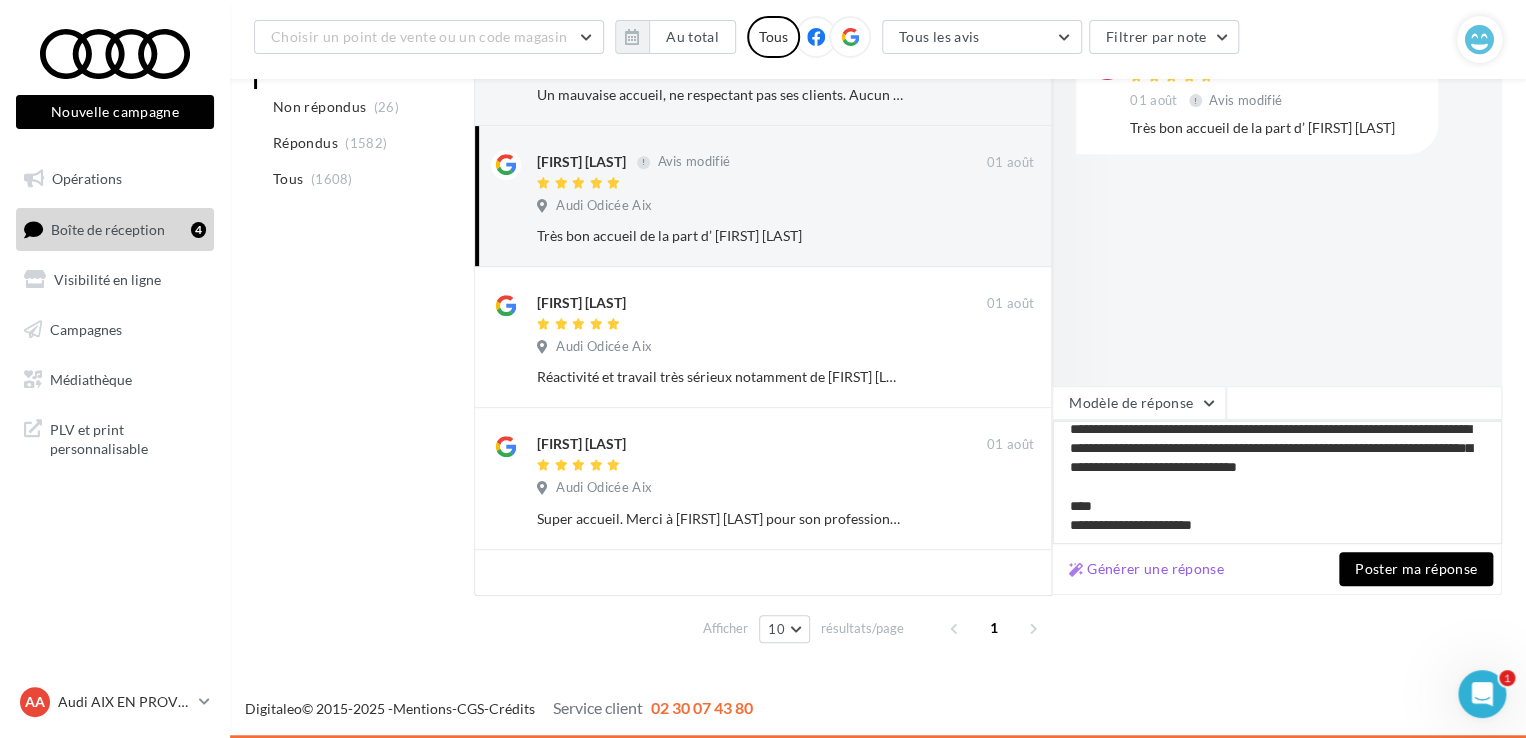 type on "**********" 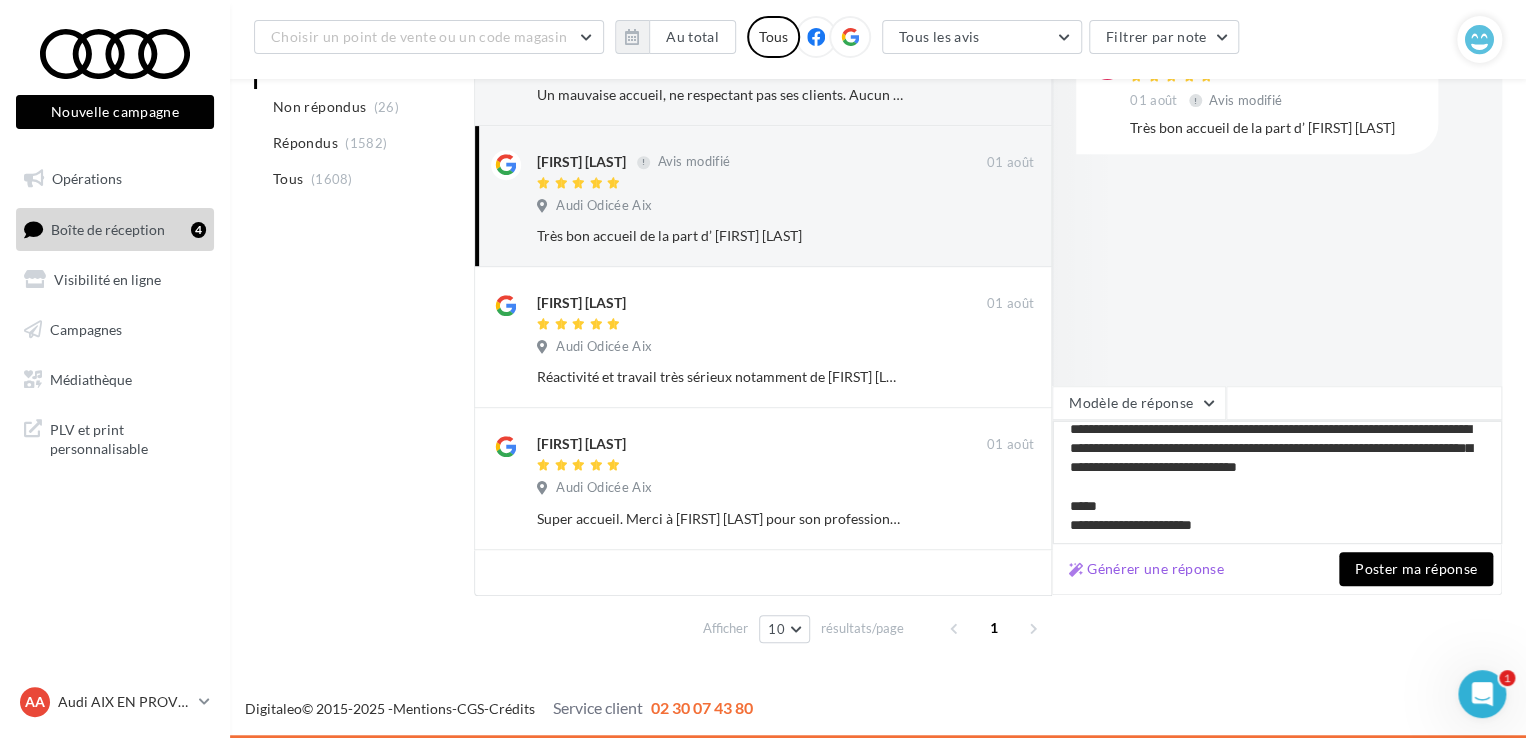 type on "**********" 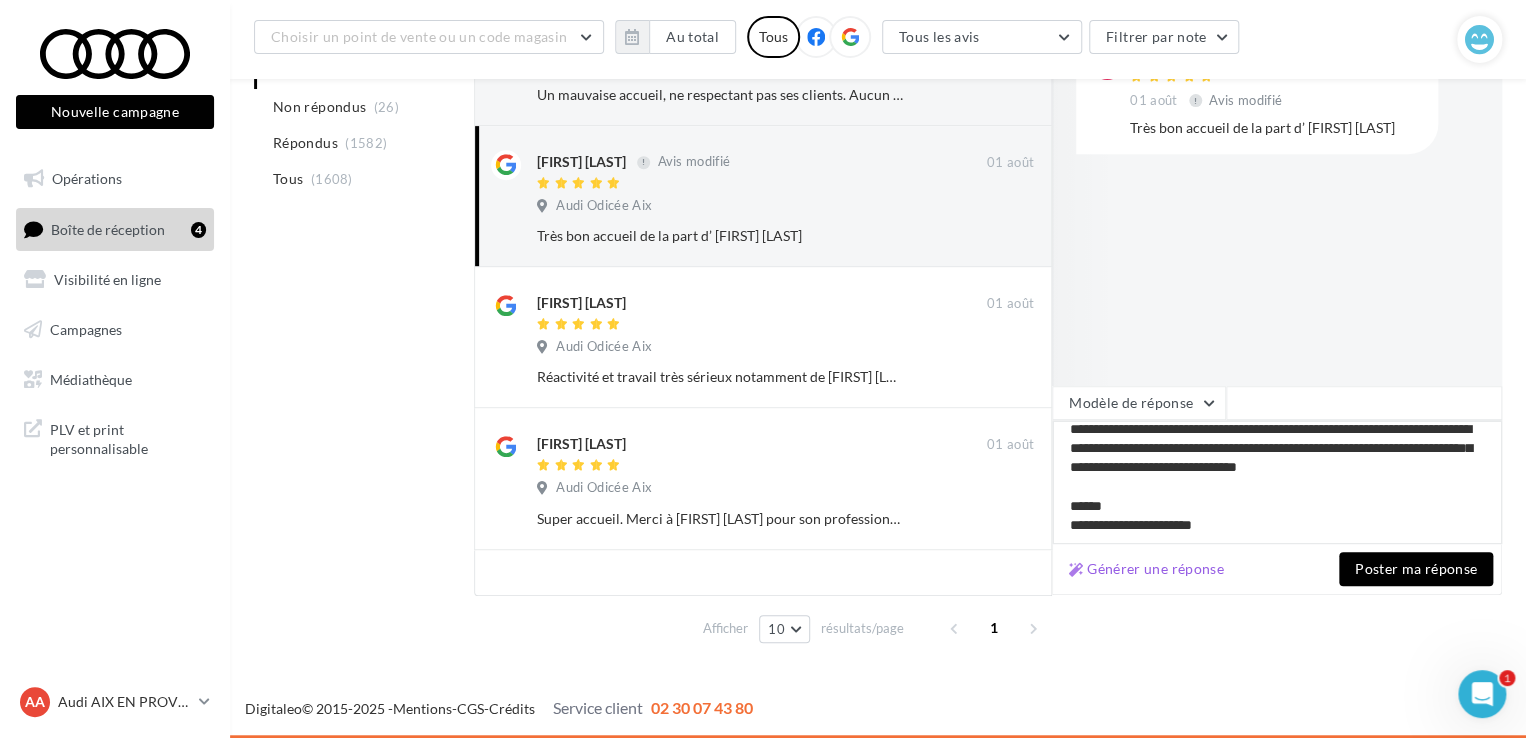 type on "**********" 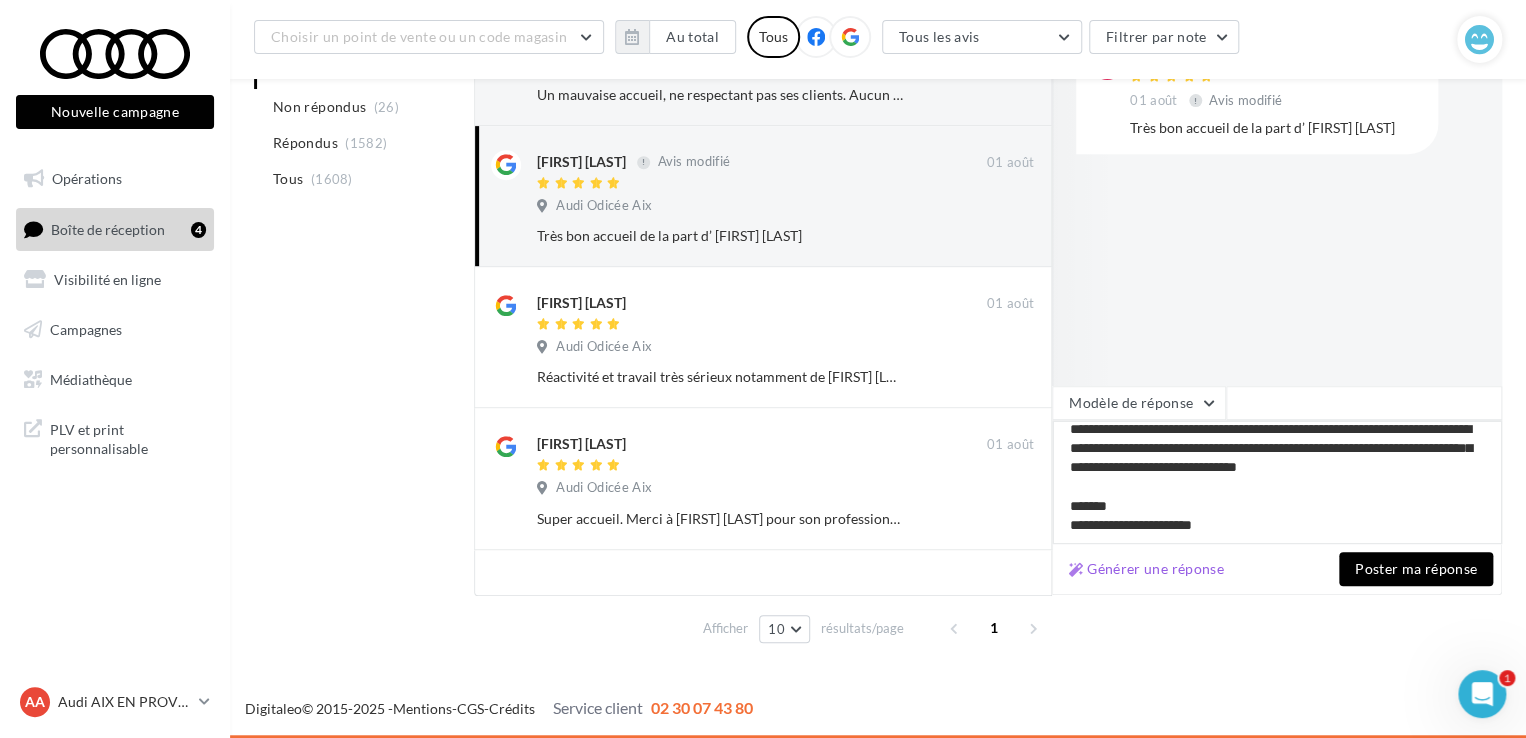 type on "**********" 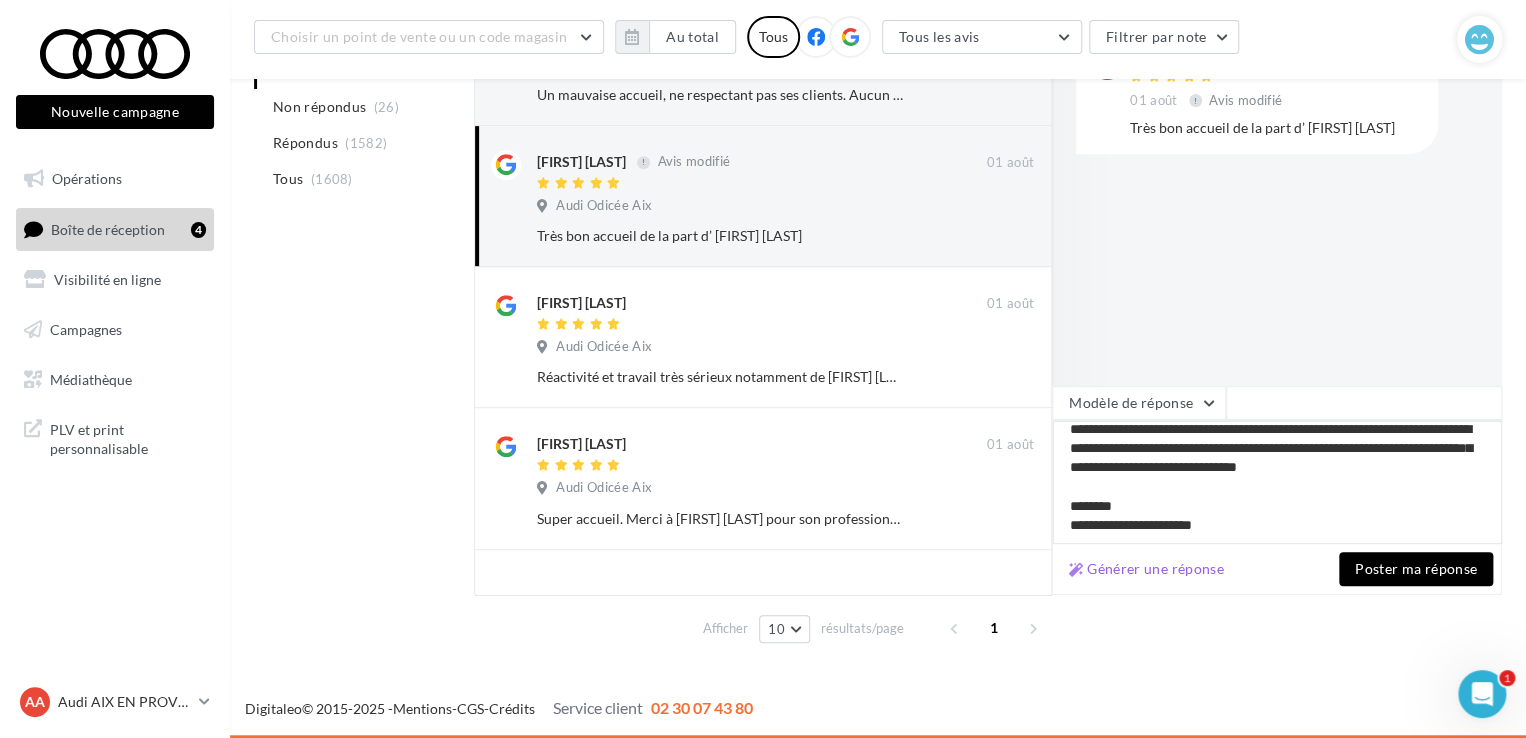 type on "**********" 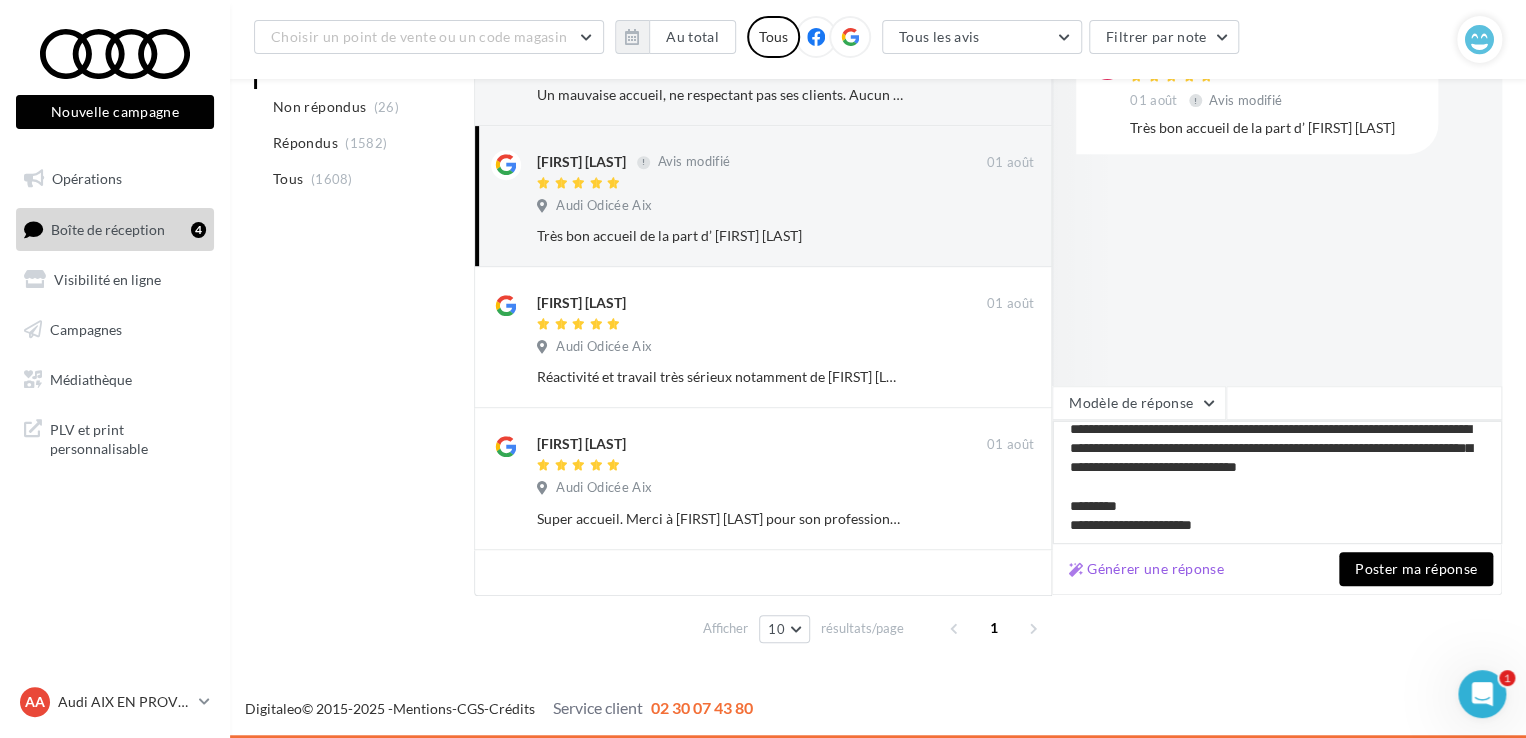 type on "**********" 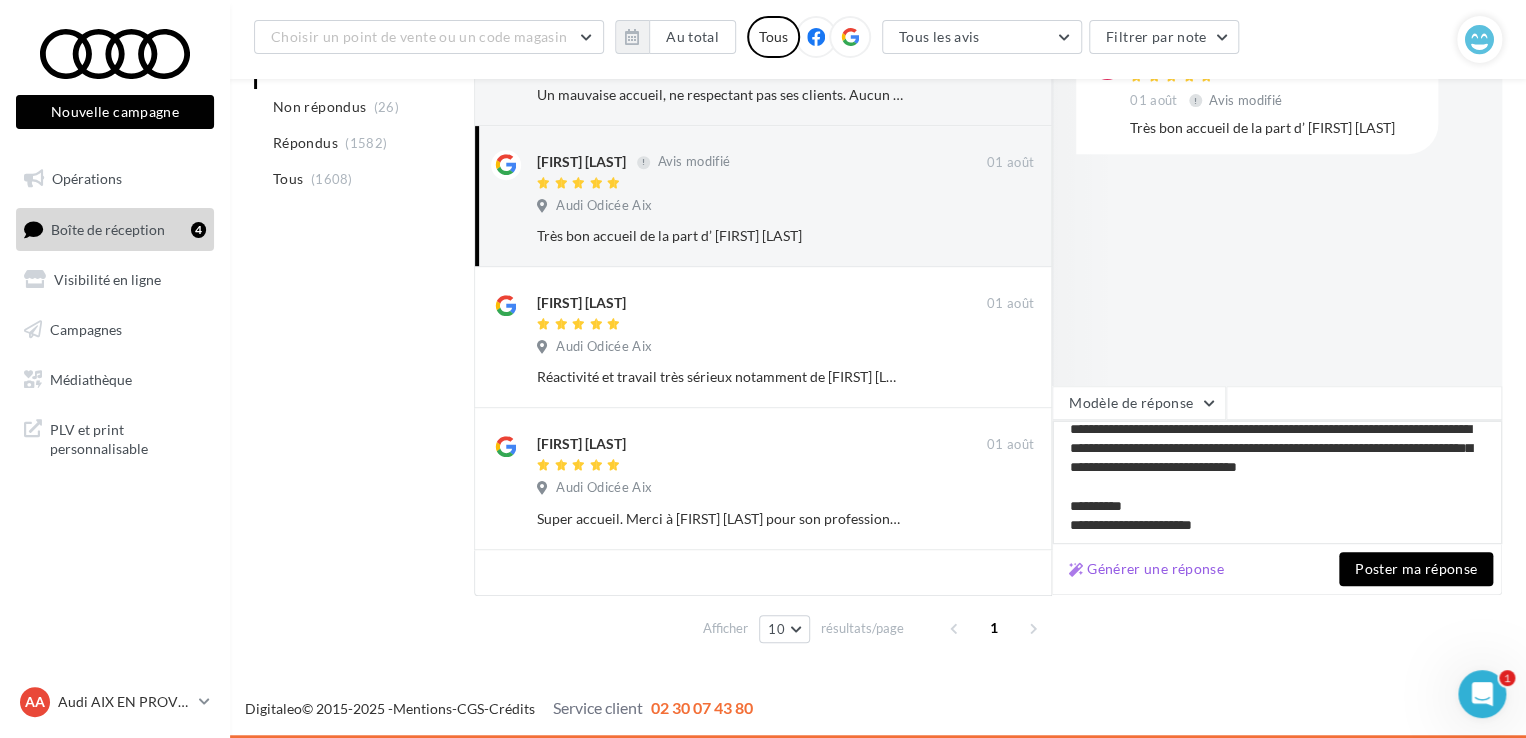 type on "**********" 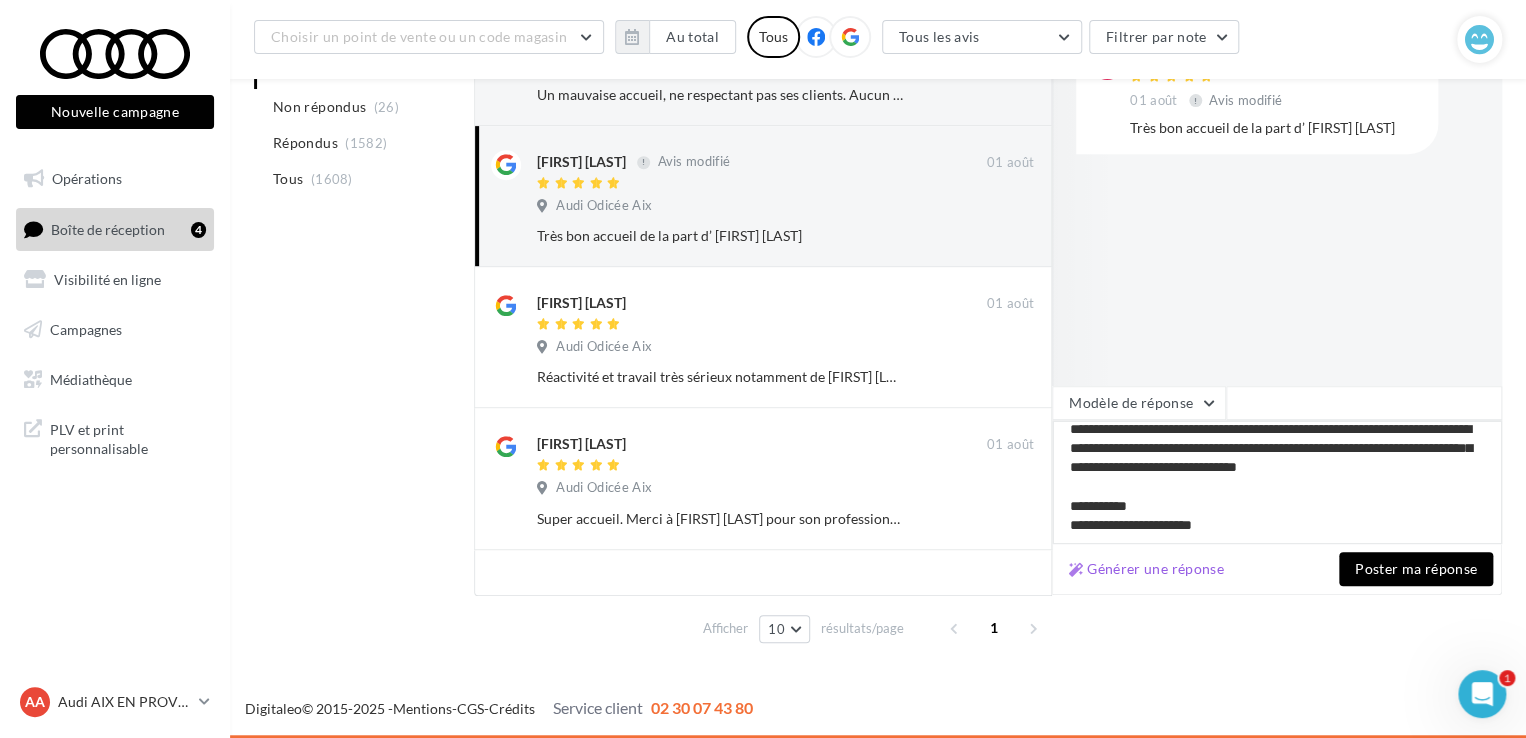 type on "**********" 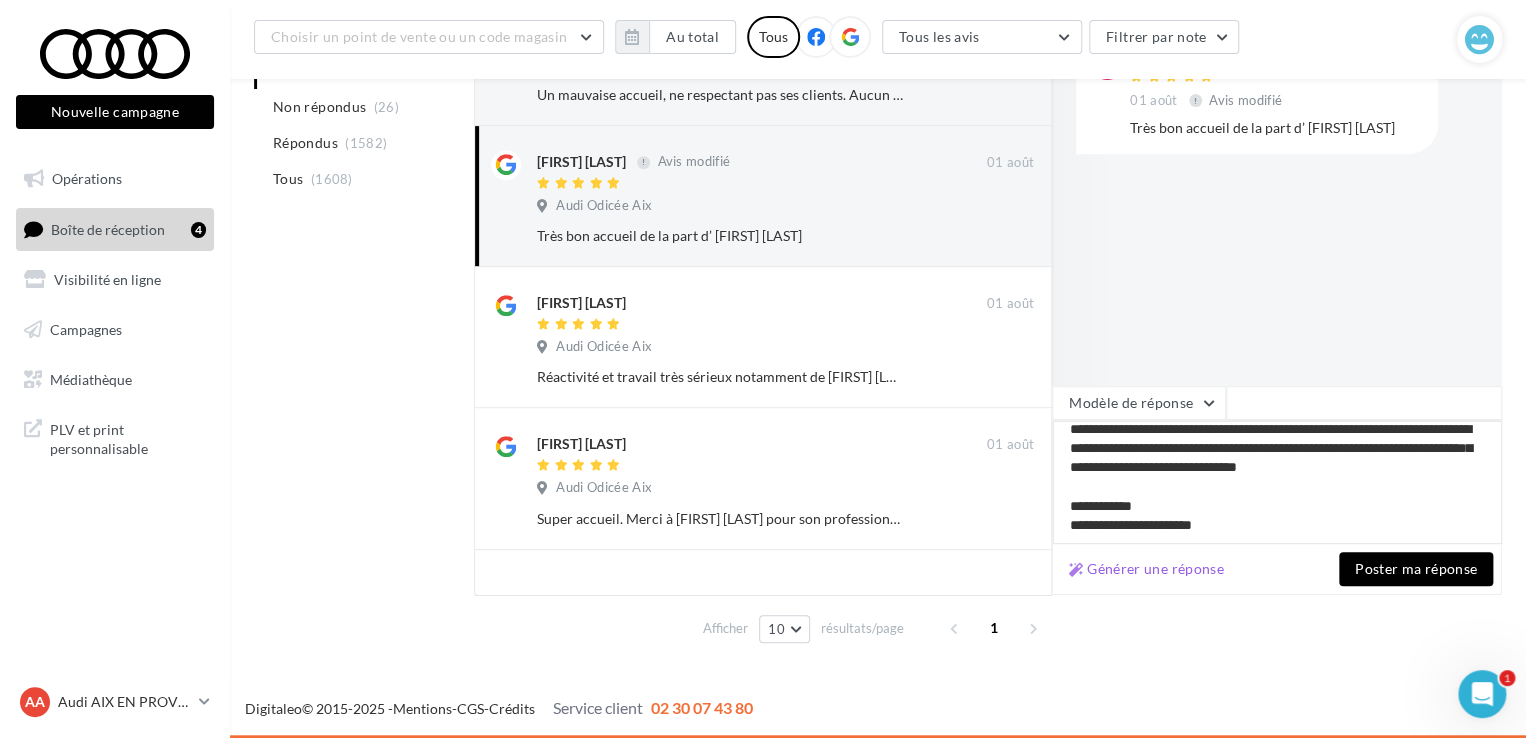 type on "**********" 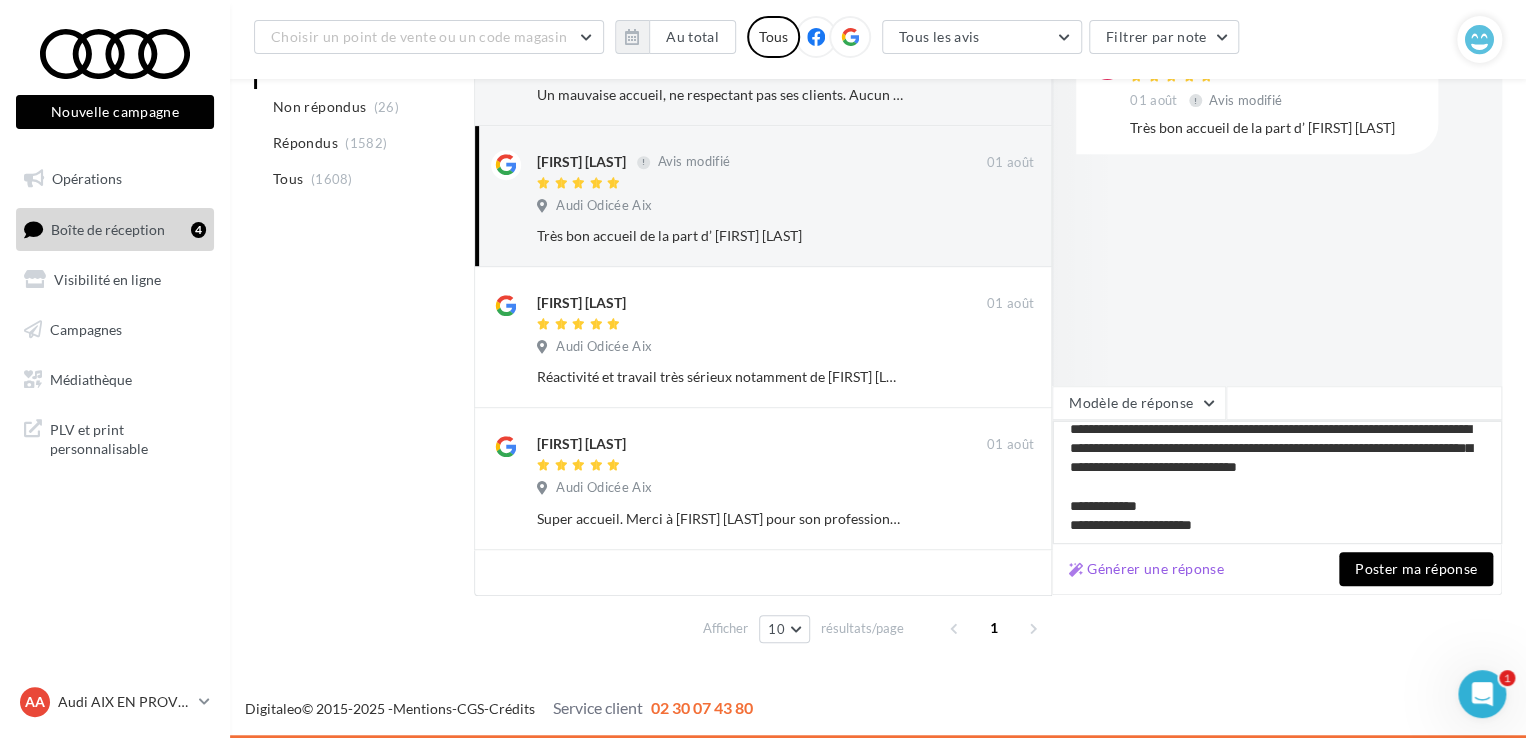 type on "**********" 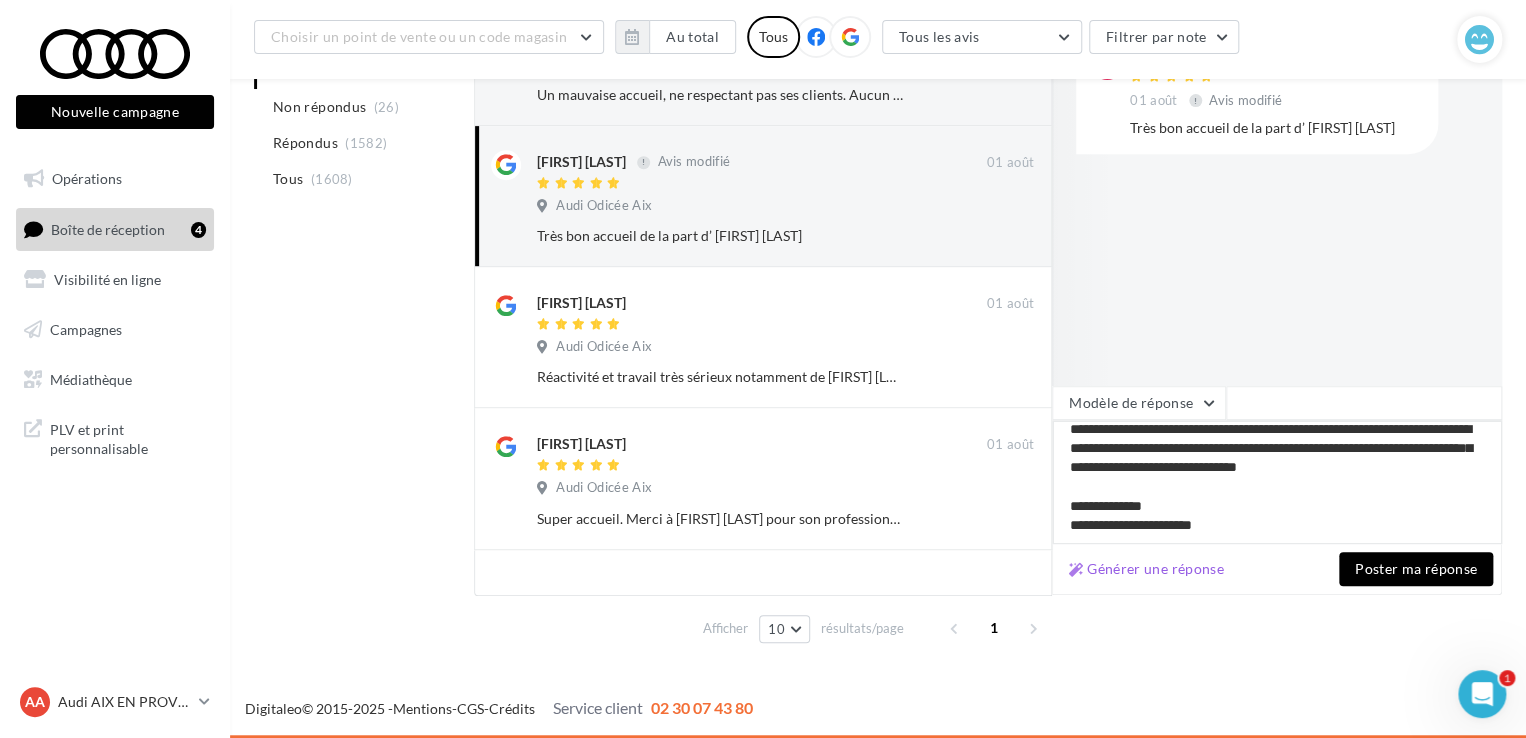 type on "**********" 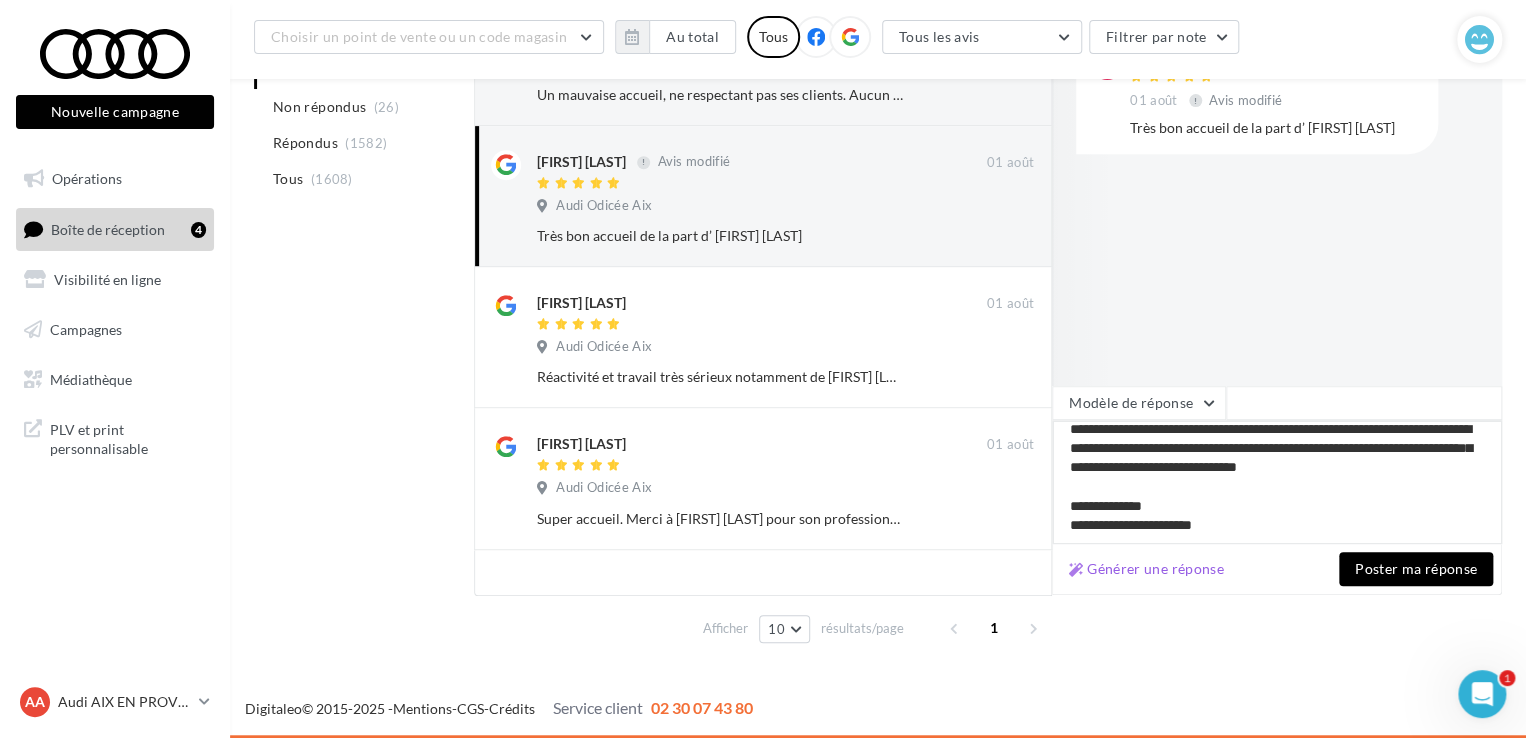 type on "**********" 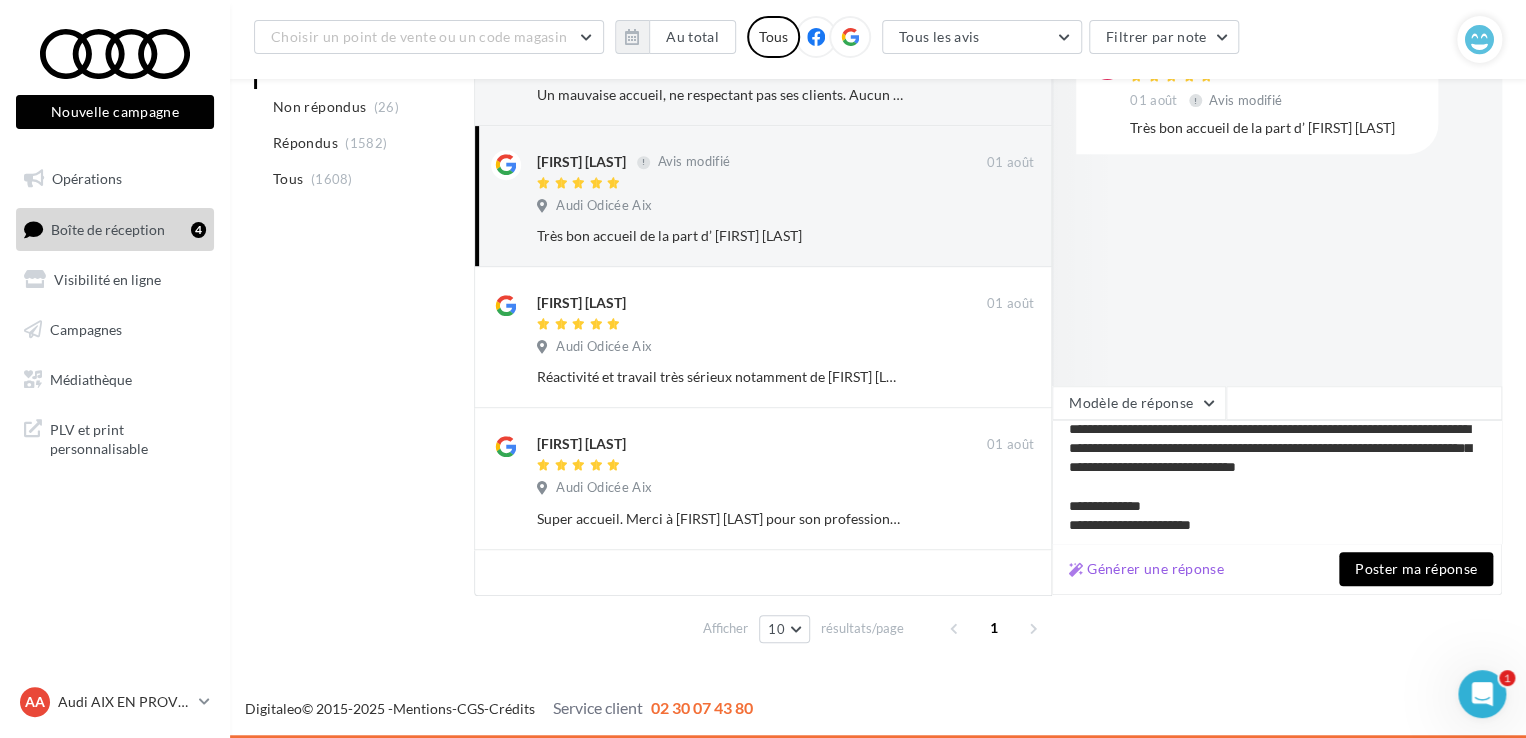 click on "Poster ma réponse" at bounding box center [1416, 569] 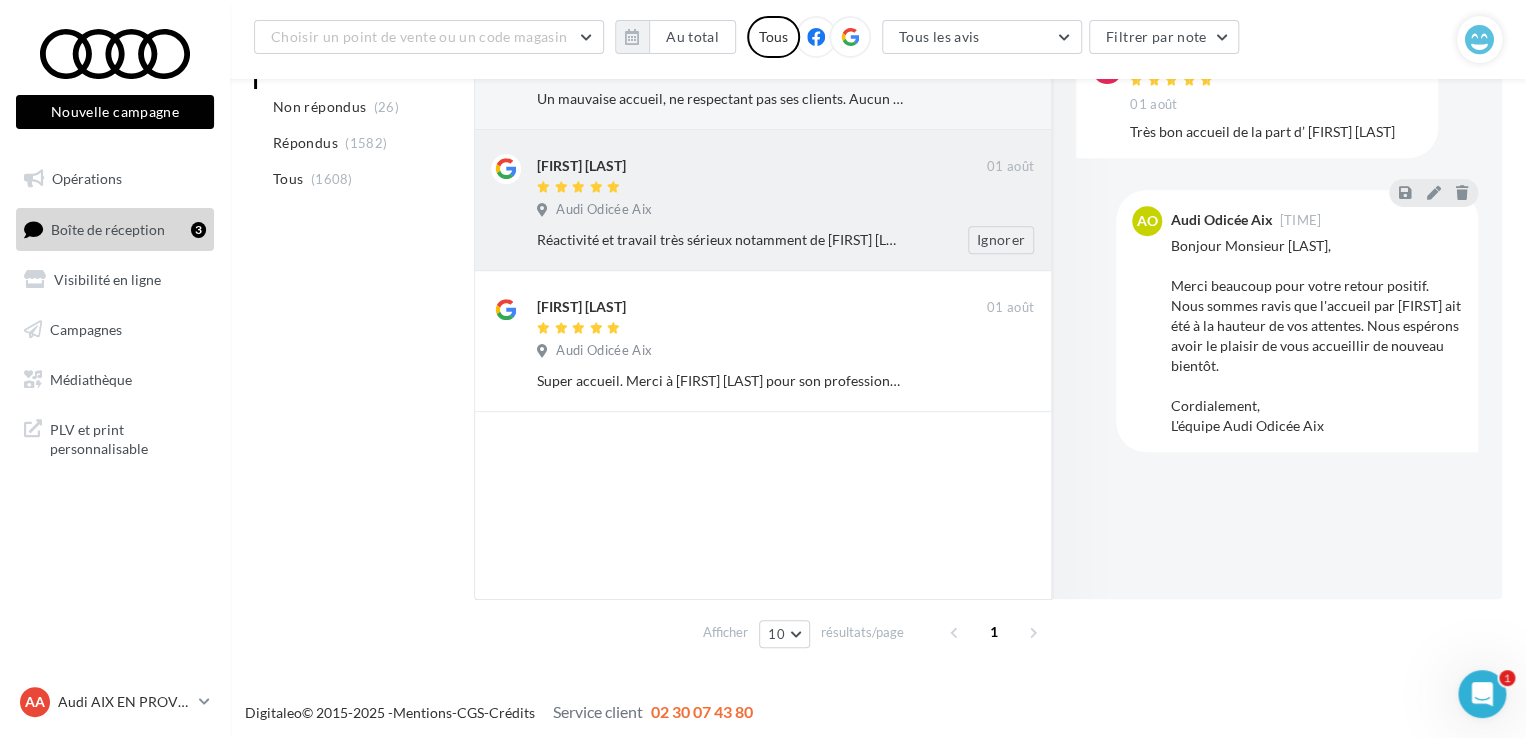 scroll, scrollTop: 346, scrollLeft: 0, axis: vertical 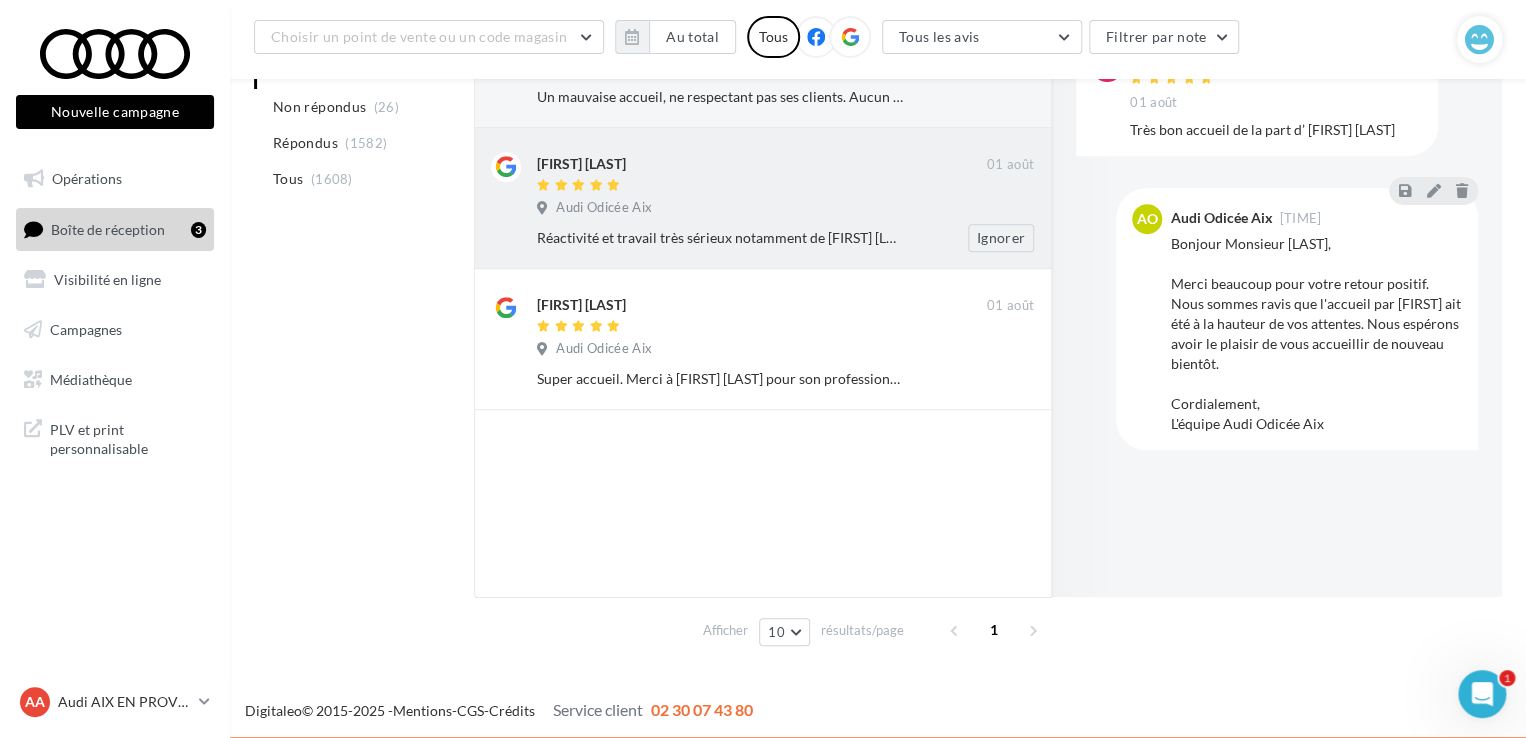 click on "[FIRST] [LAST]" at bounding box center [762, 162] 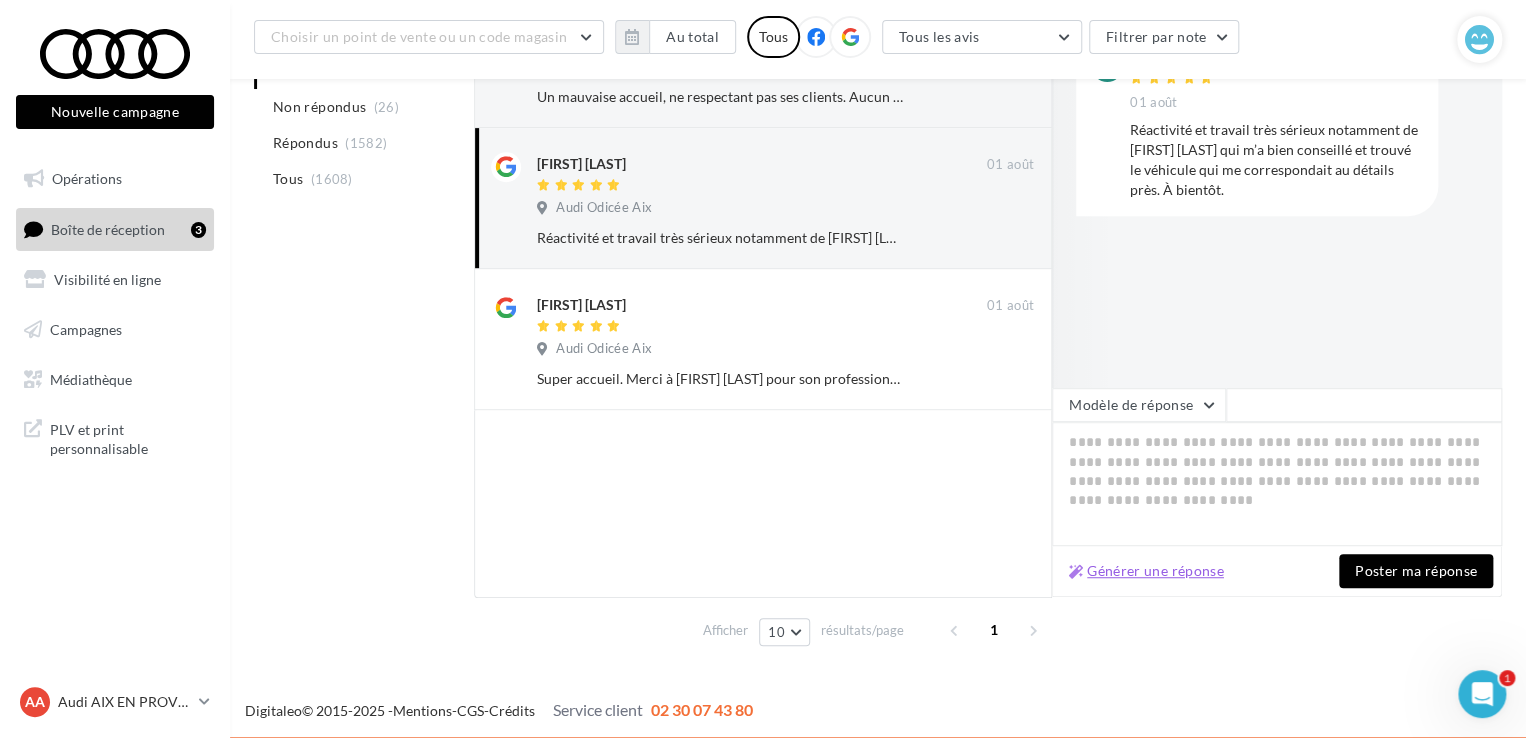 click on "Générer une réponse" at bounding box center (1146, 571) 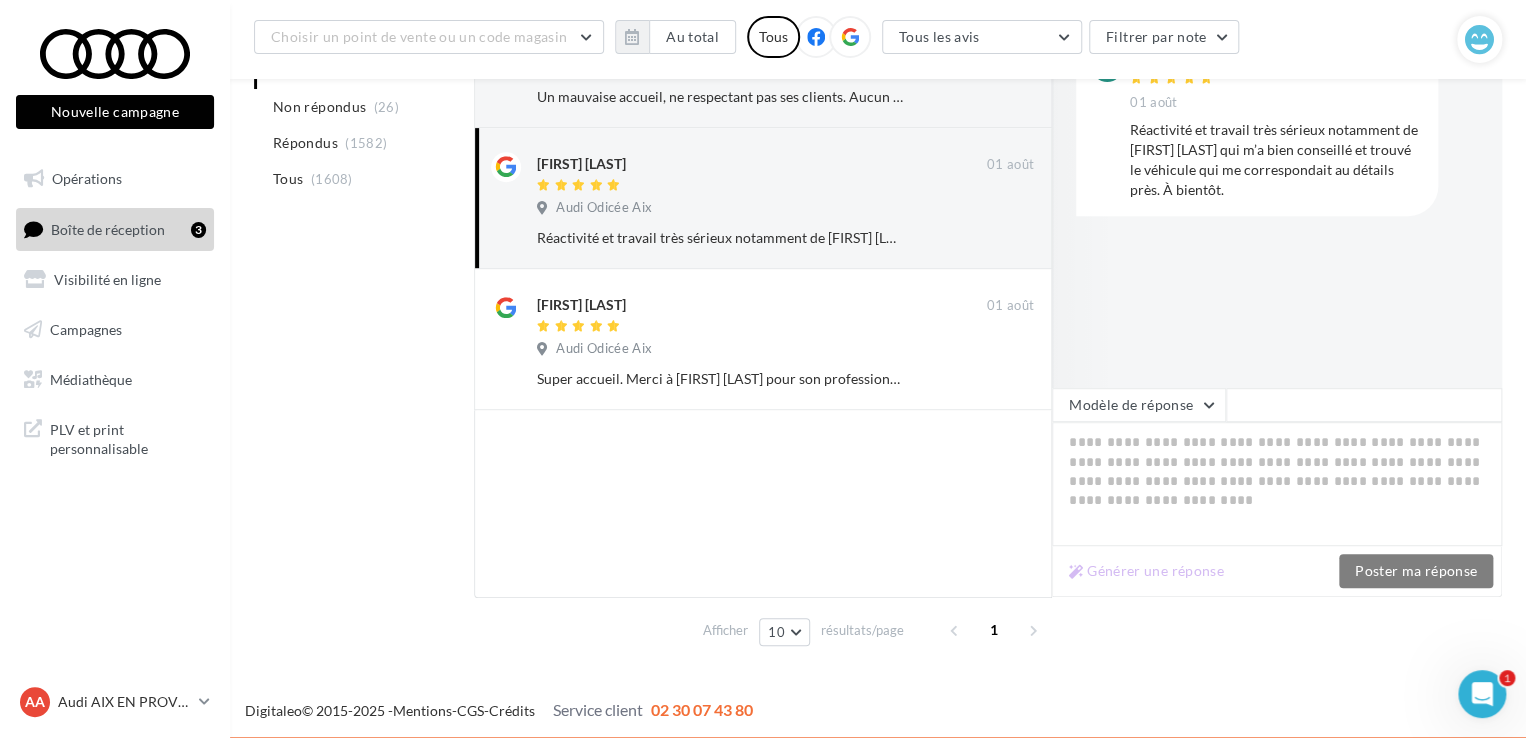 type on "**********" 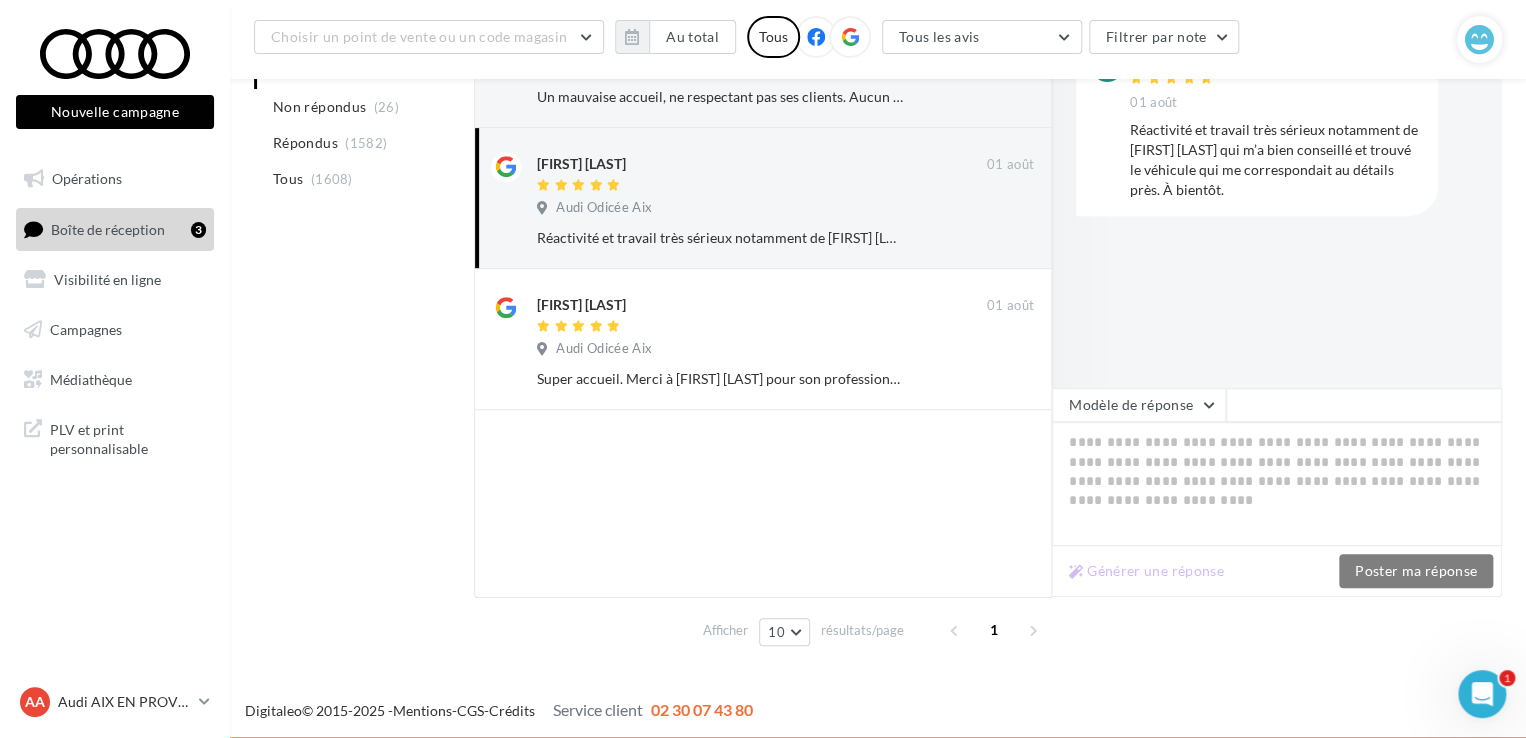 type on "**********" 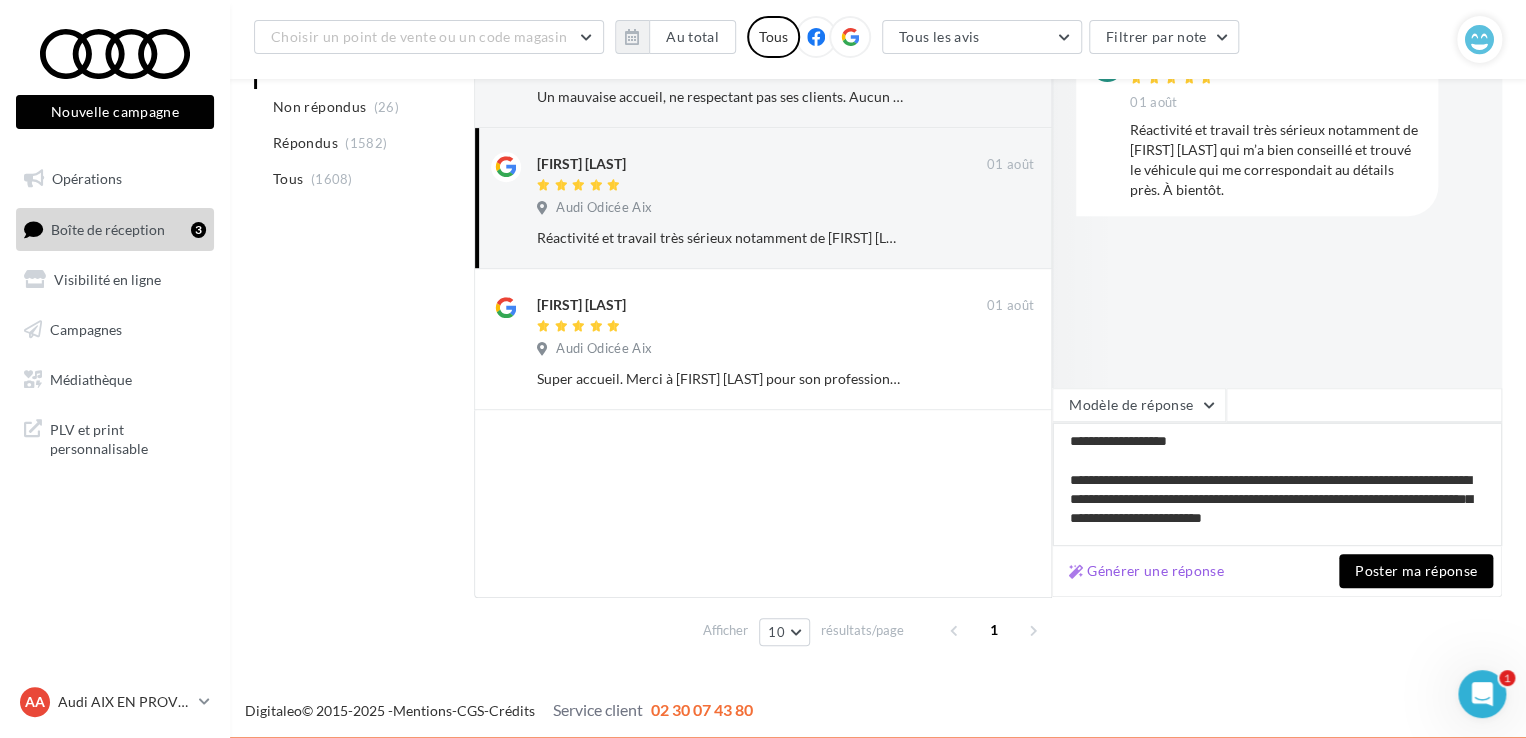 click on "**********" at bounding box center [1277, 484] 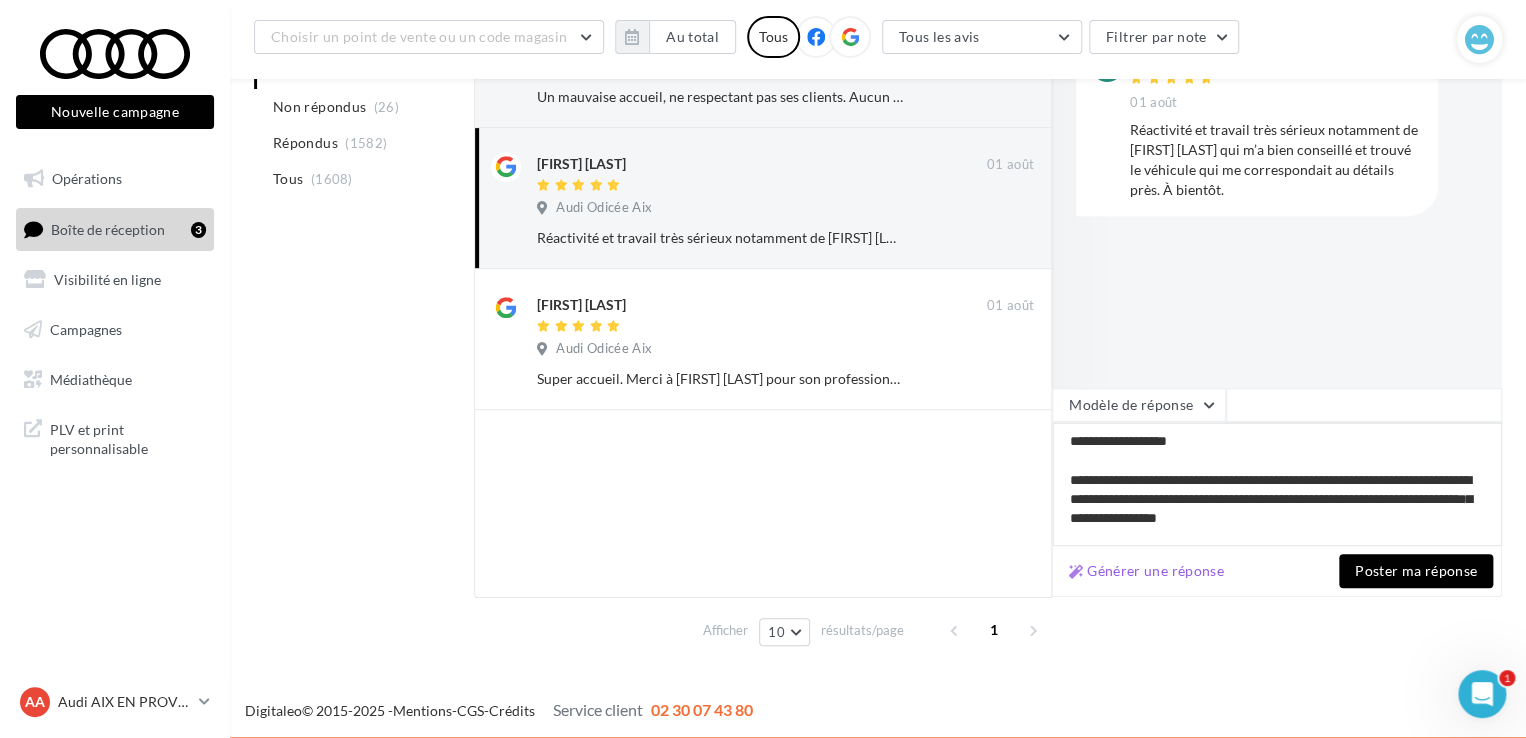 click on "**********" at bounding box center [1277, 484] 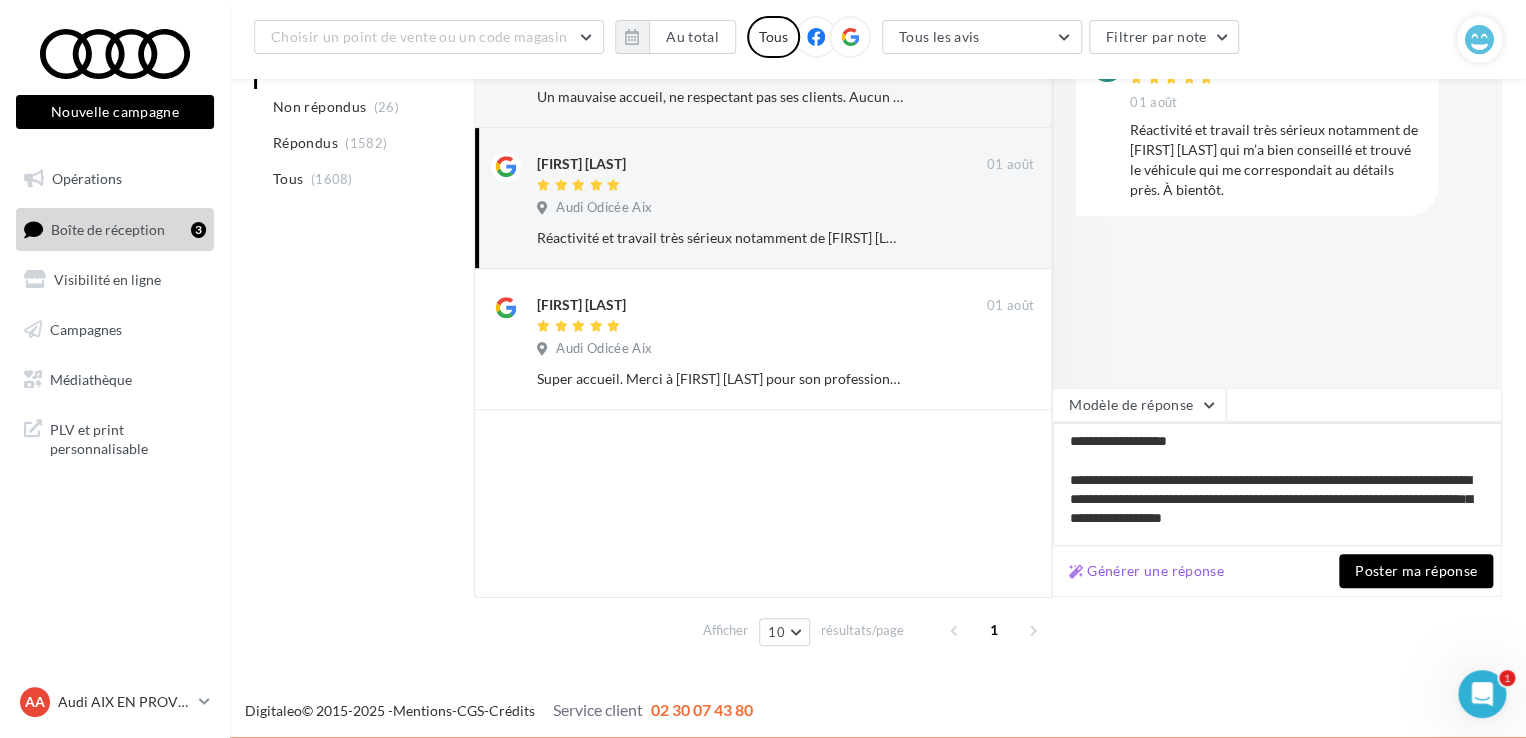 type on "**********" 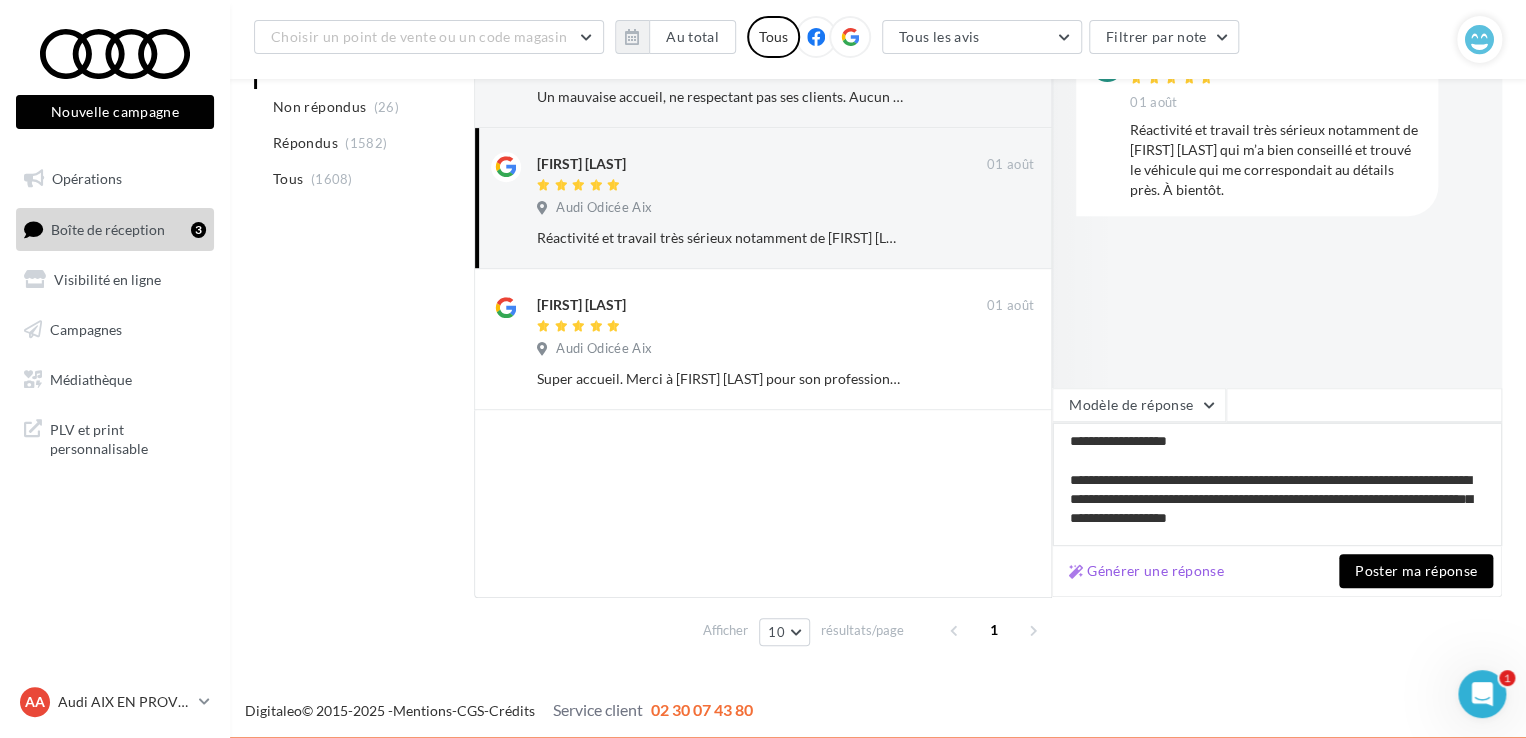 click on "**********" at bounding box center [1277, 484] 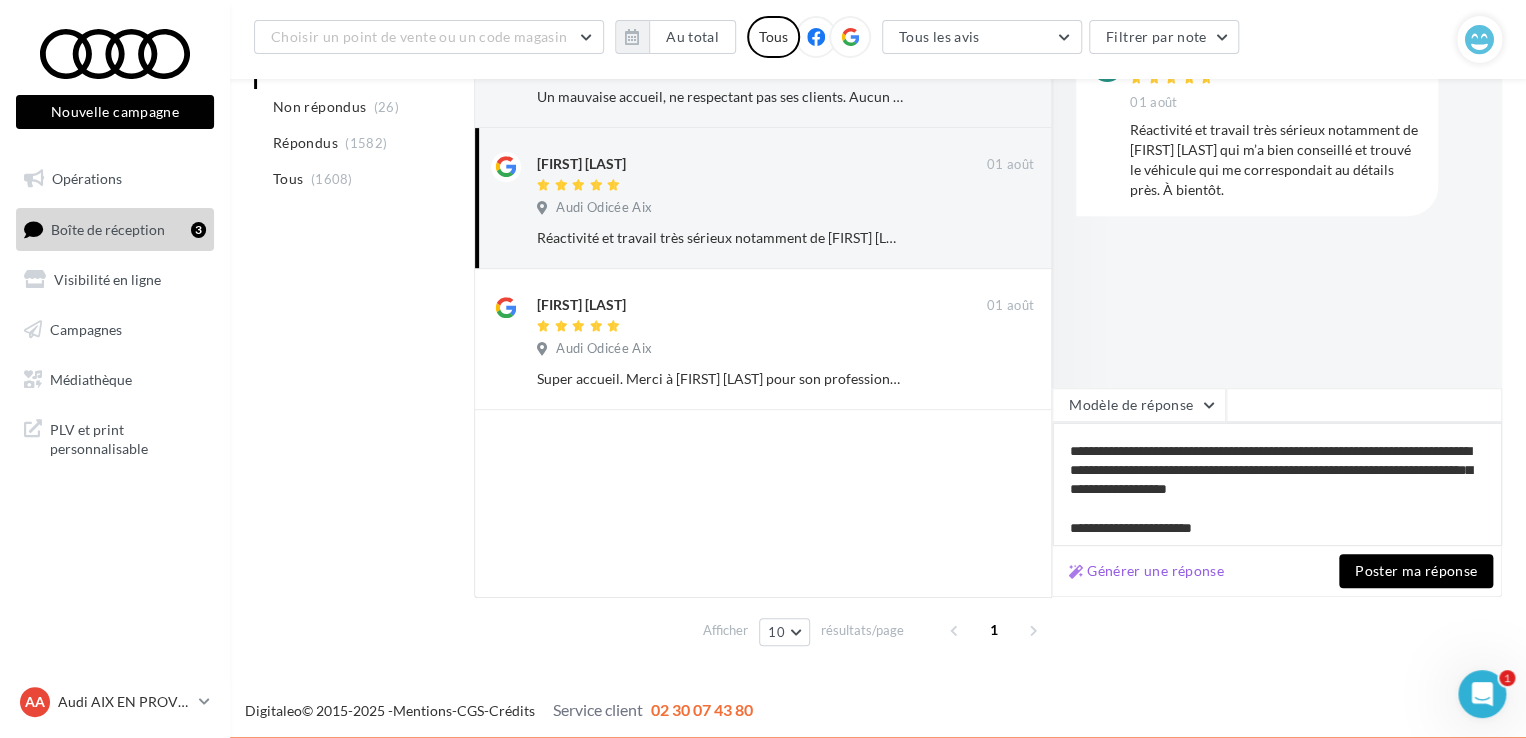 type on "**********" 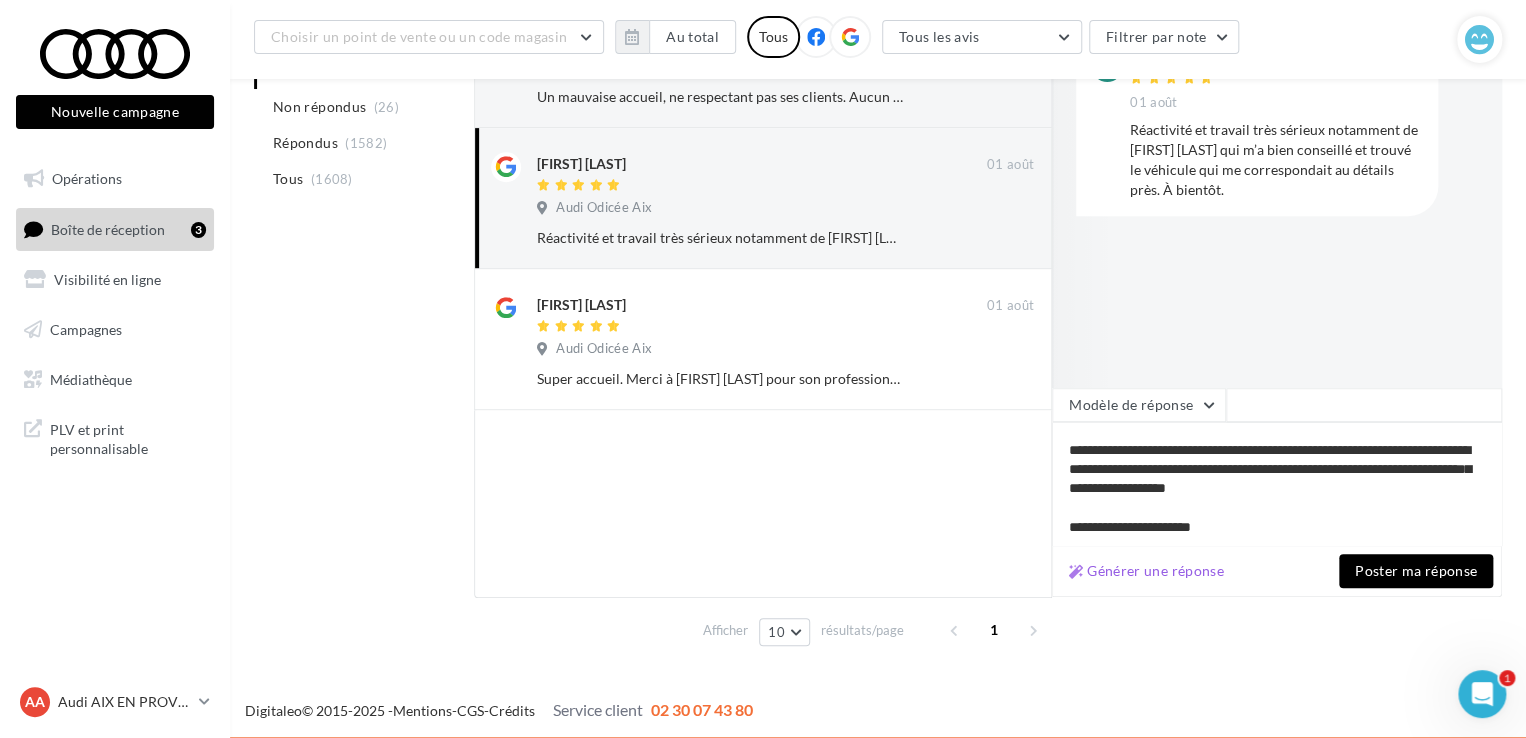 click on "Poster ma réponse" at bounding box center [1416, 571] 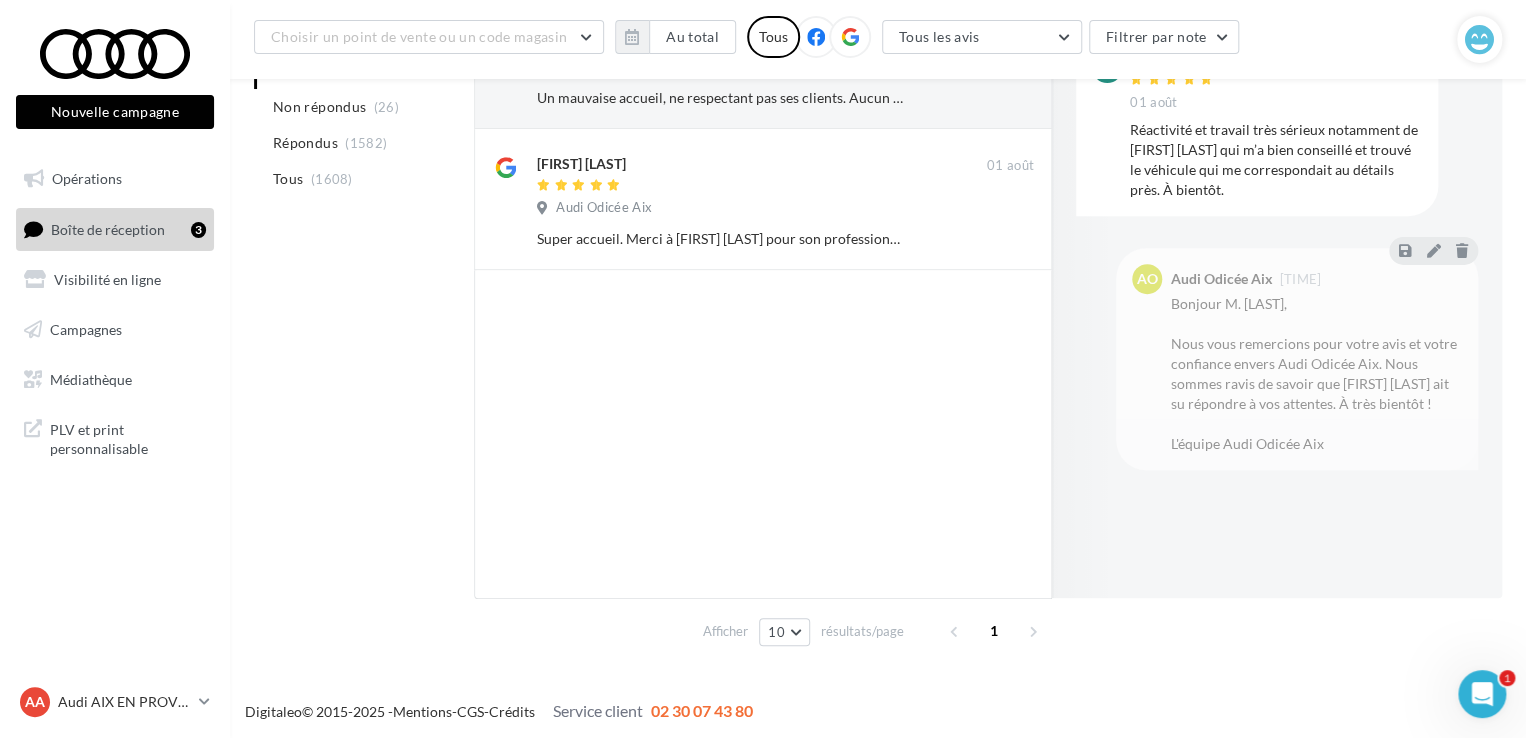 scroll, scrollTop: 346, scrollLeft: 0, axis: vertical 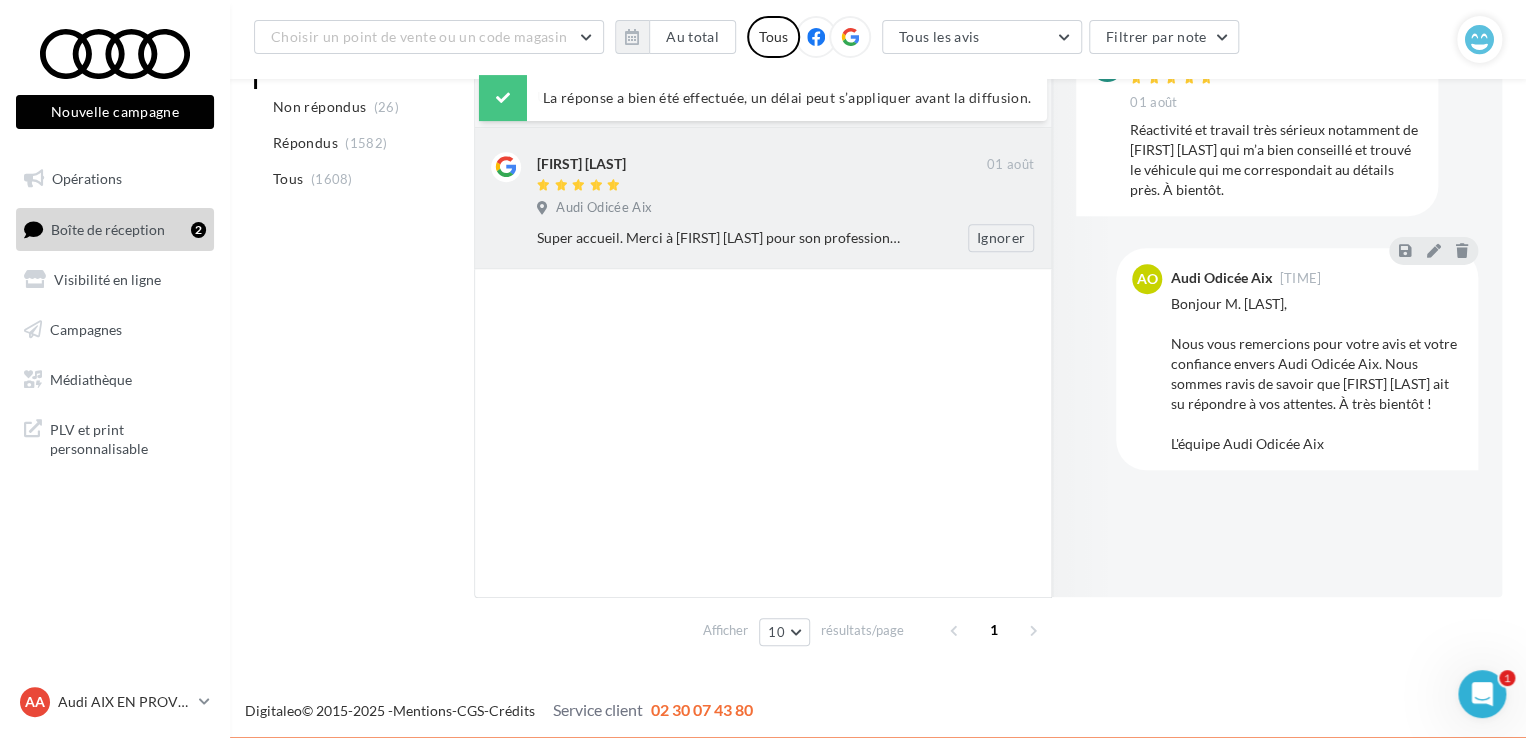 click on "Super accueil. Merci à [FIRST] [LAST] pour son professionnalisme et ses conseils." at bounding box center [720, 238] 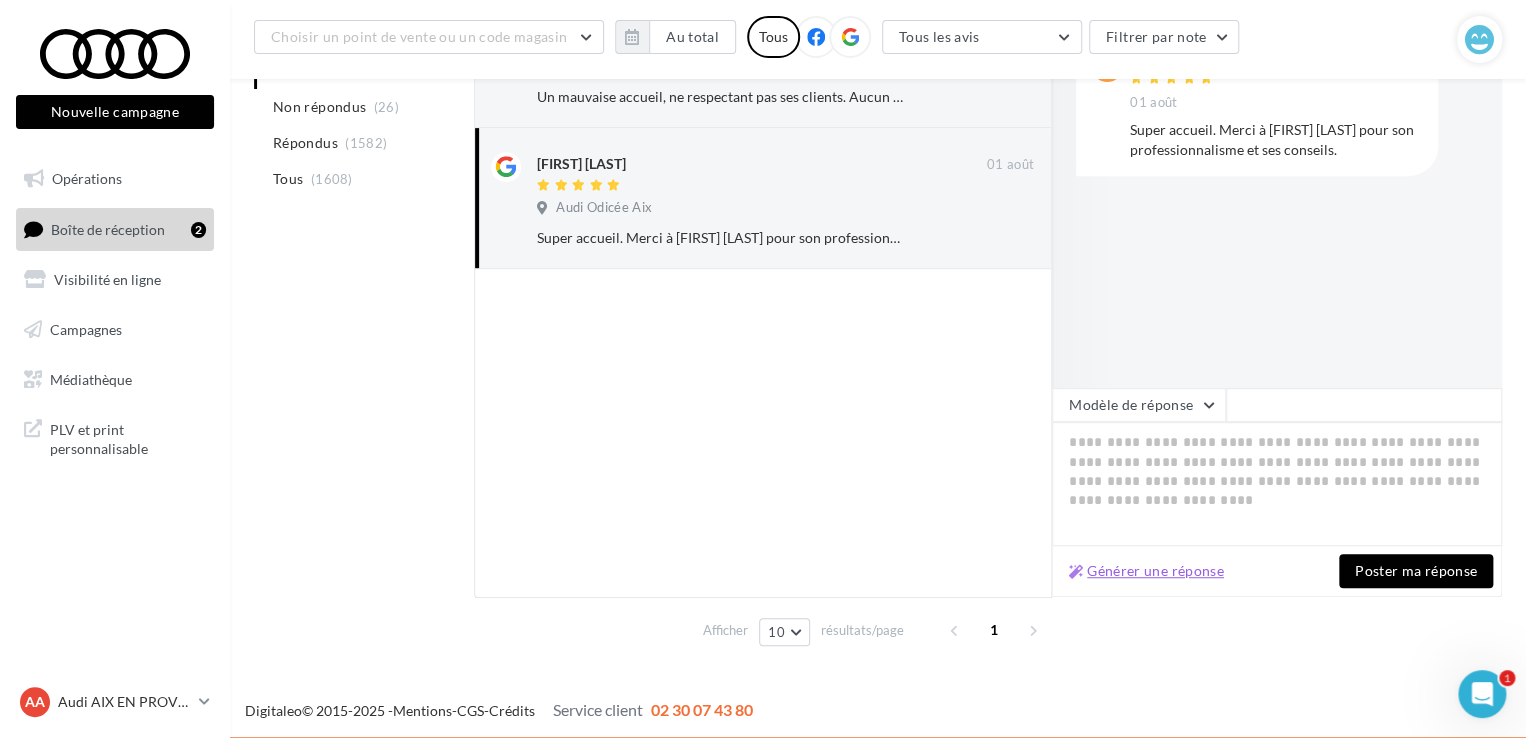 click on "Générer une réponse" at bounding box center [1146, 571] 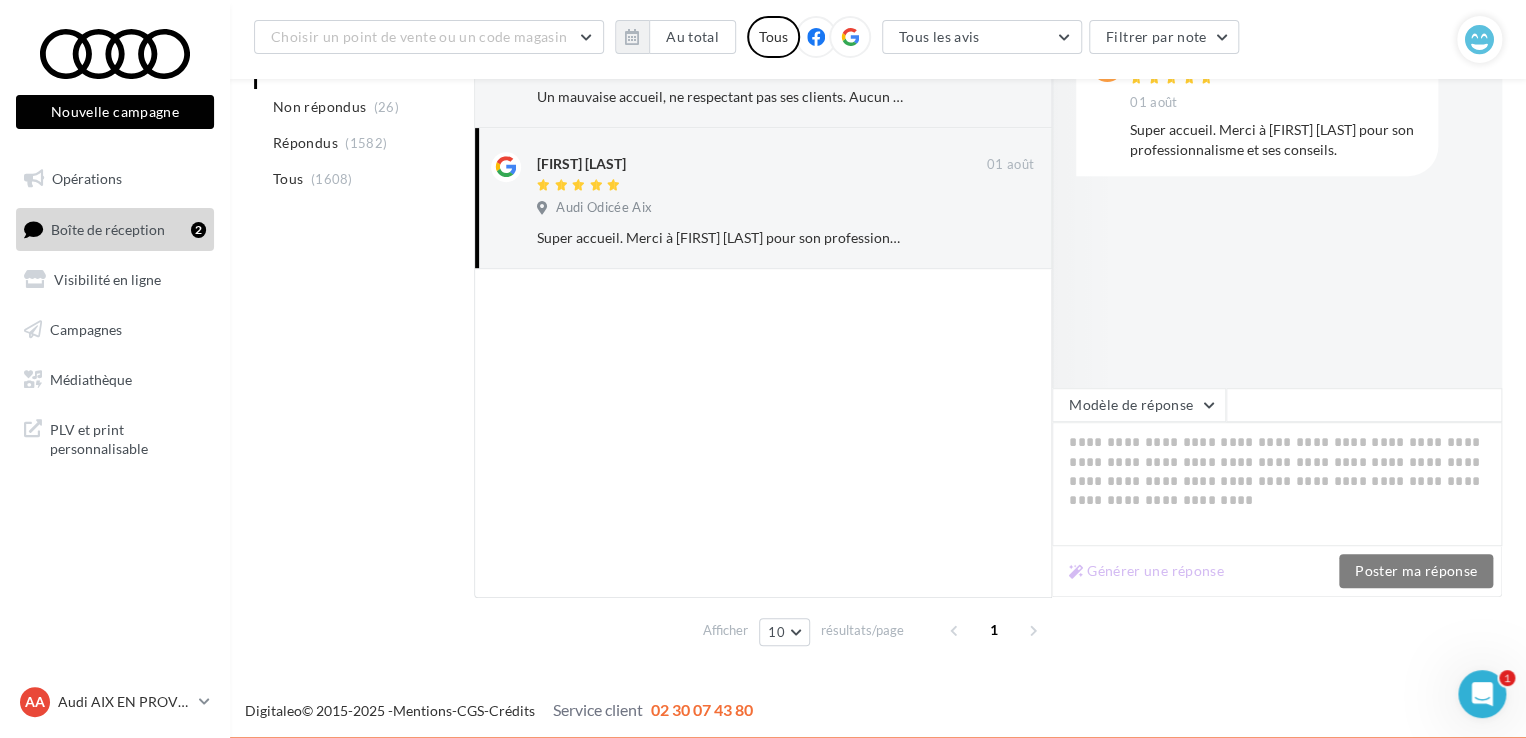 type on "**********" 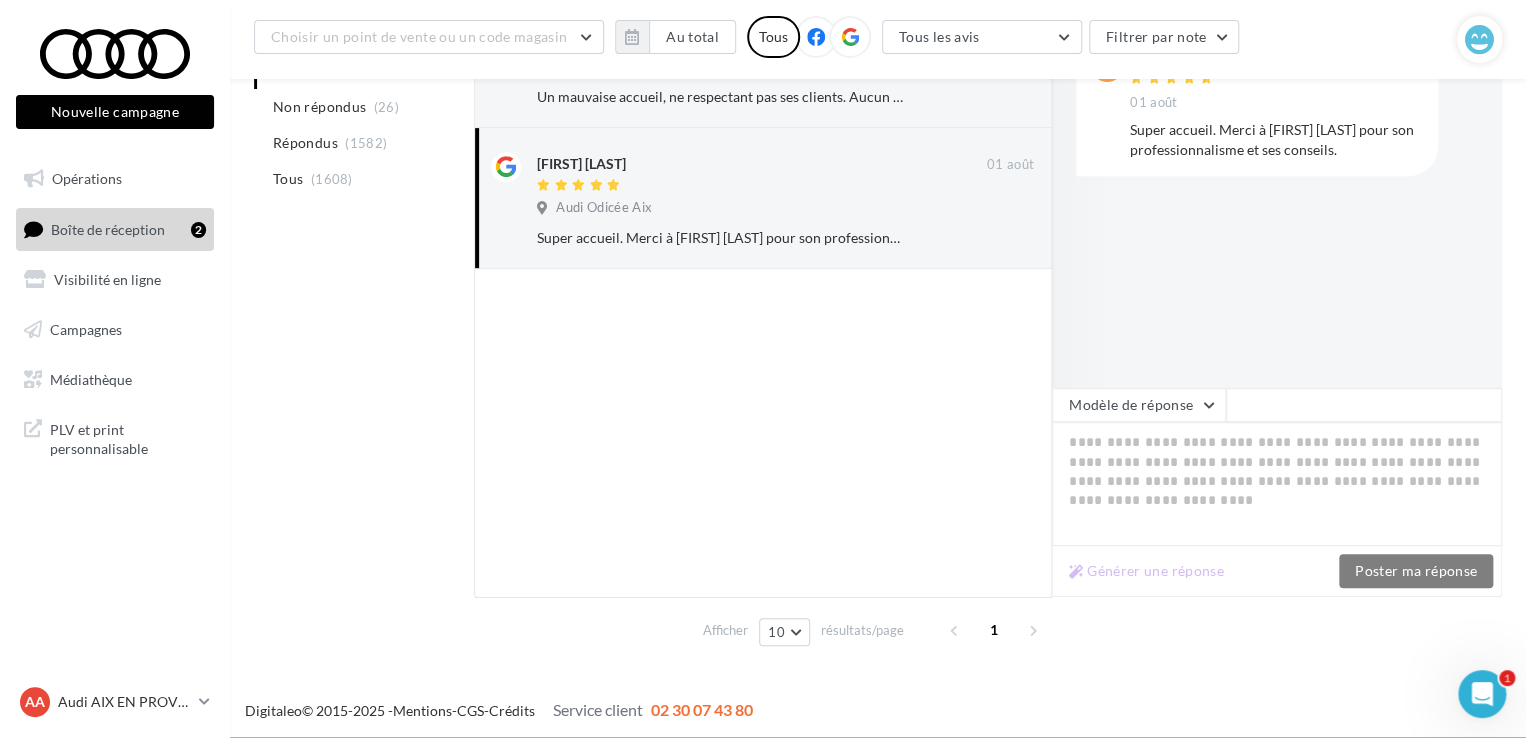 type on "**********" 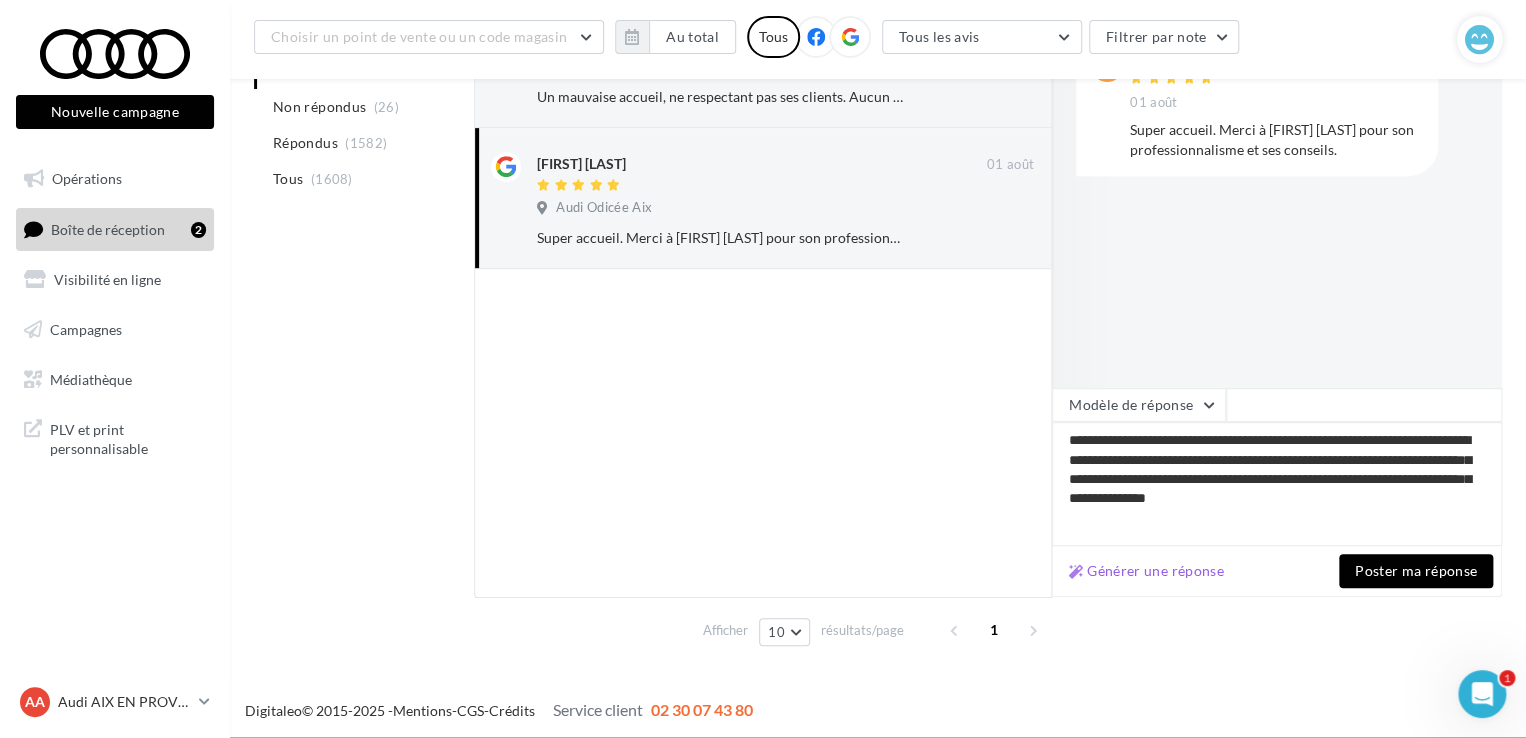 scroll, scrollTop: 246, scrollLeft: 0, axis: vertical 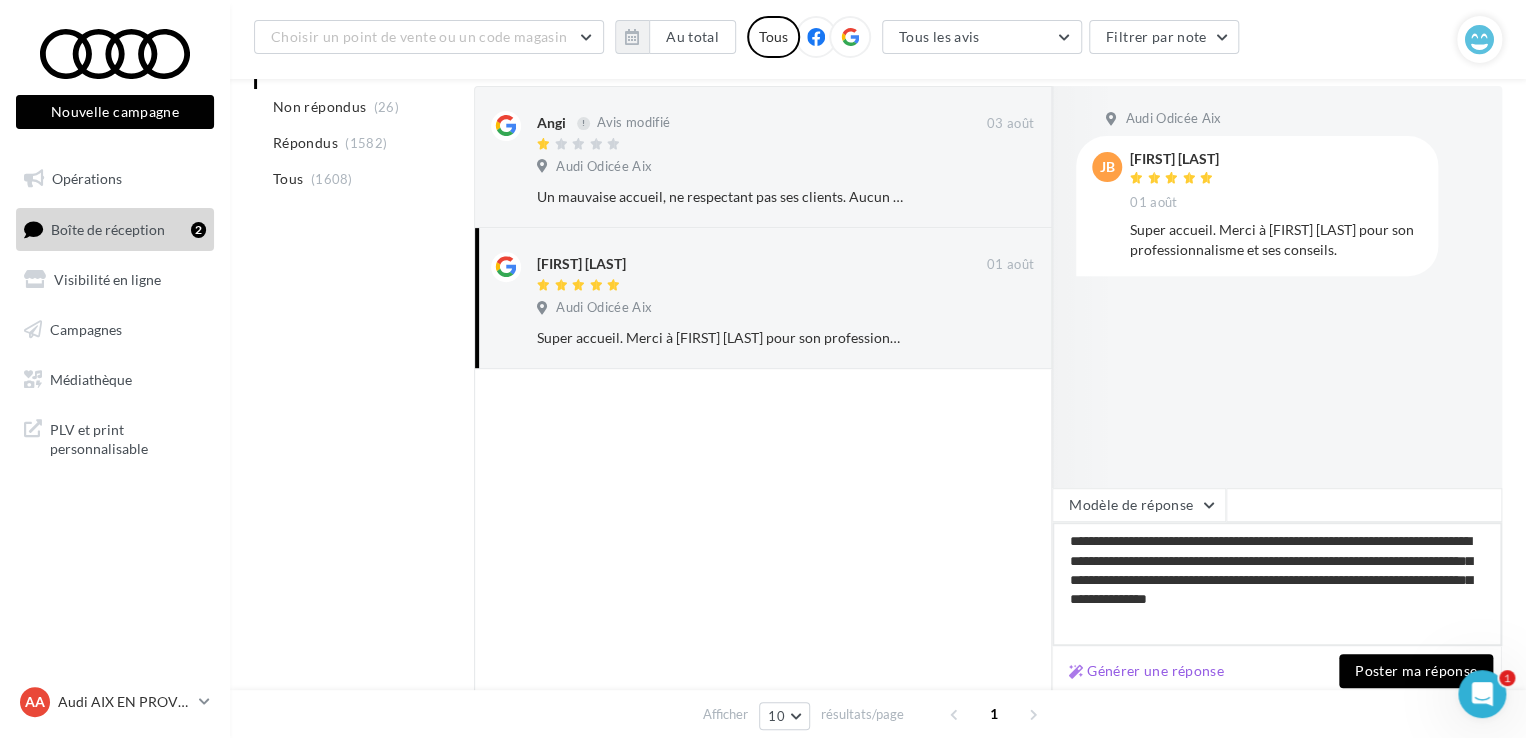 click on "**********" at bounding box center [1277, 584] 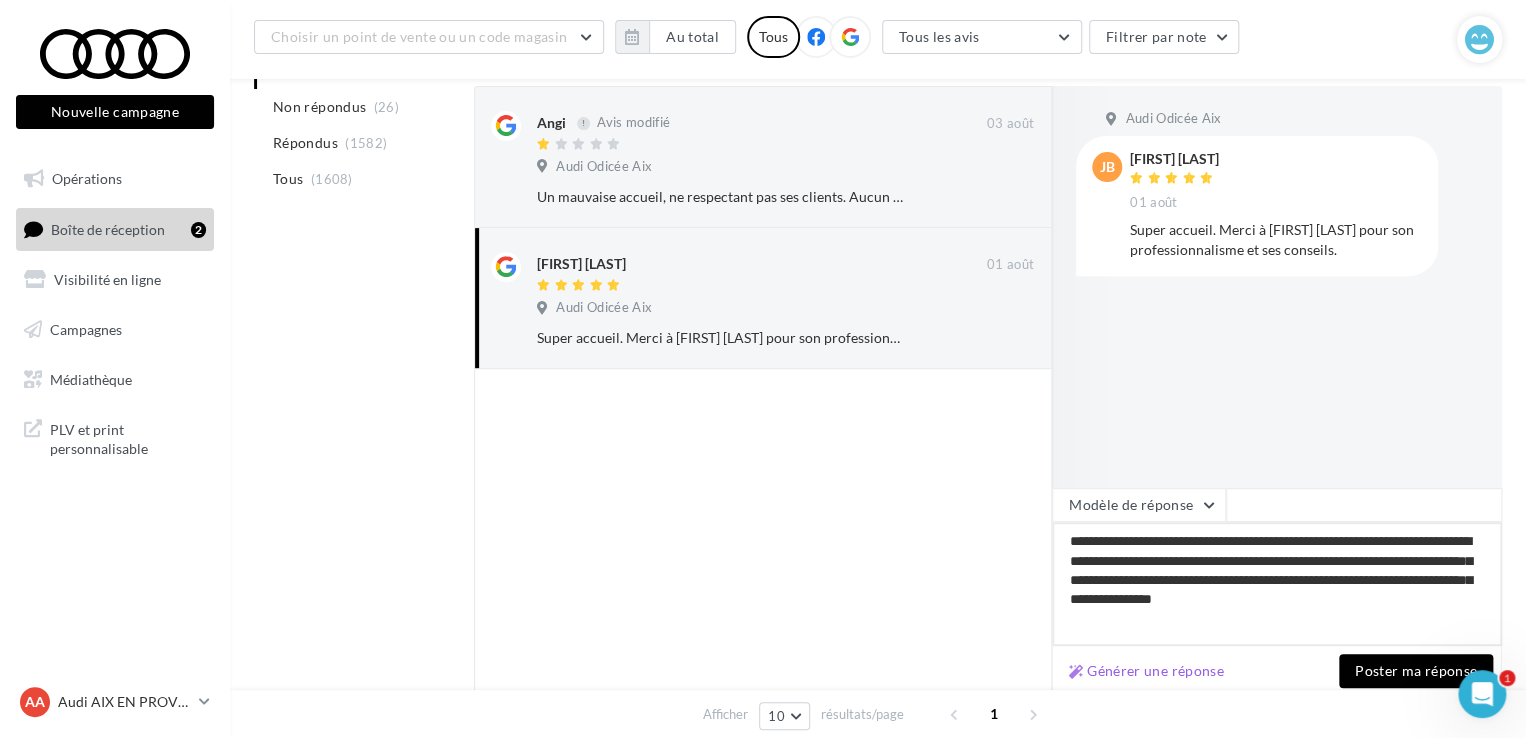 type on "**********" 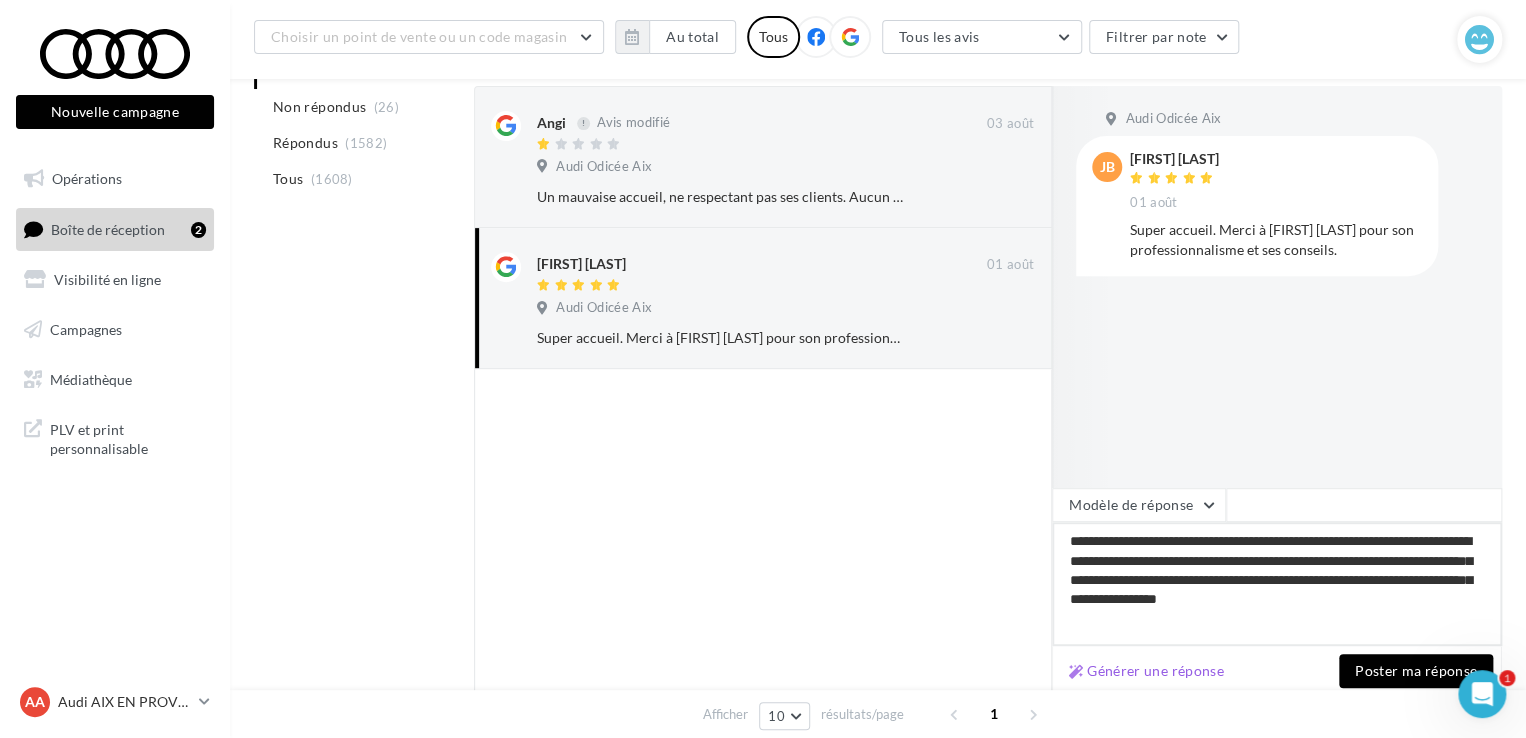 type on "**********" 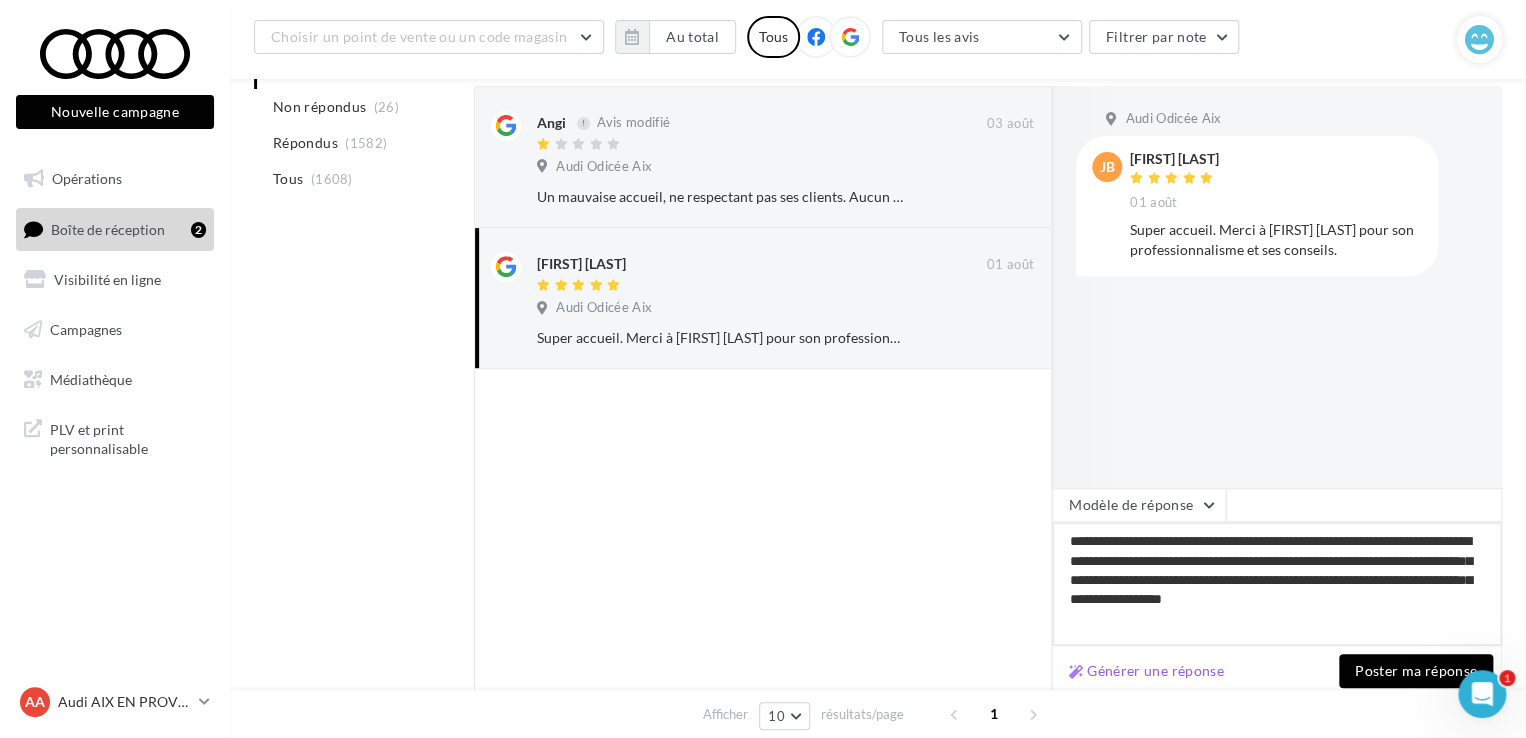 type on "**********" 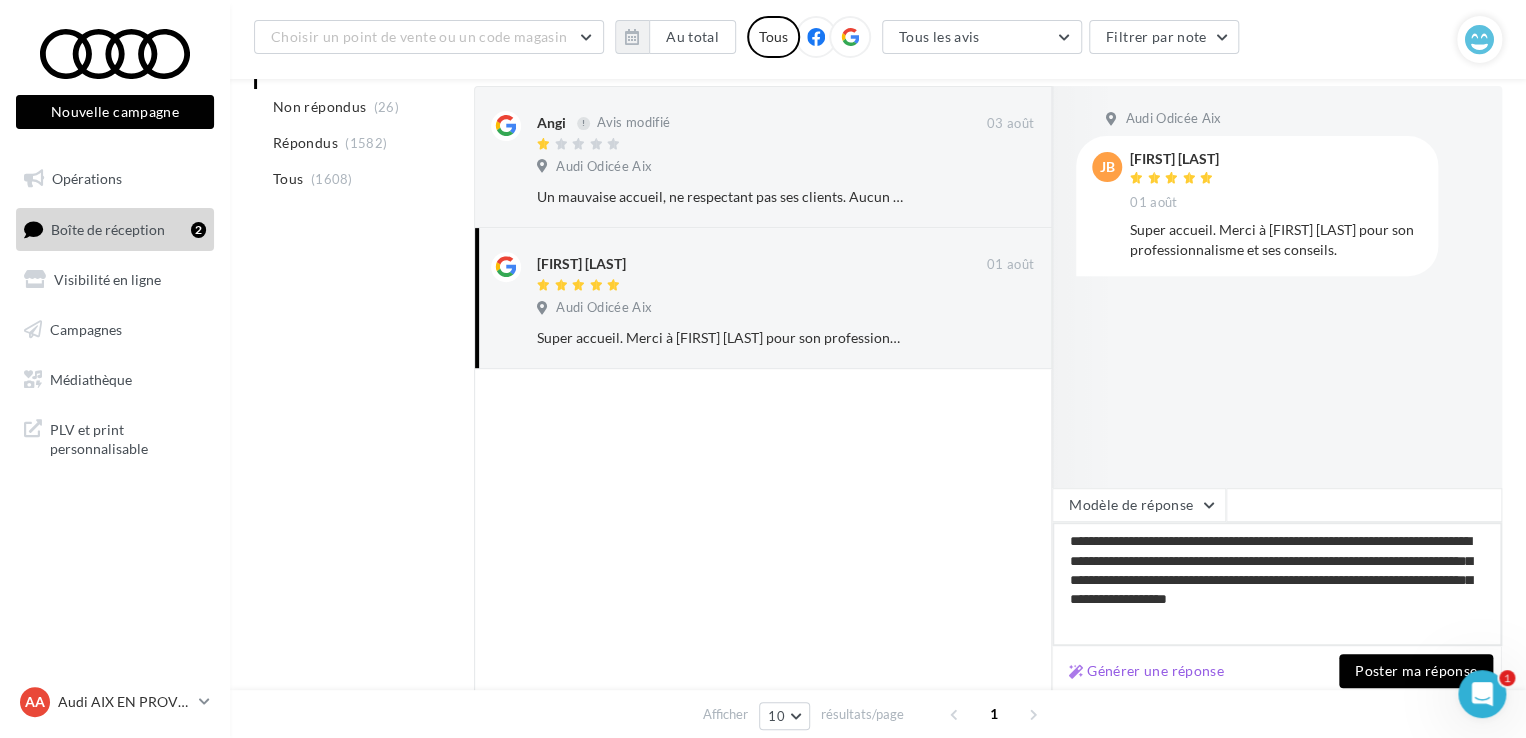 type on "**********" 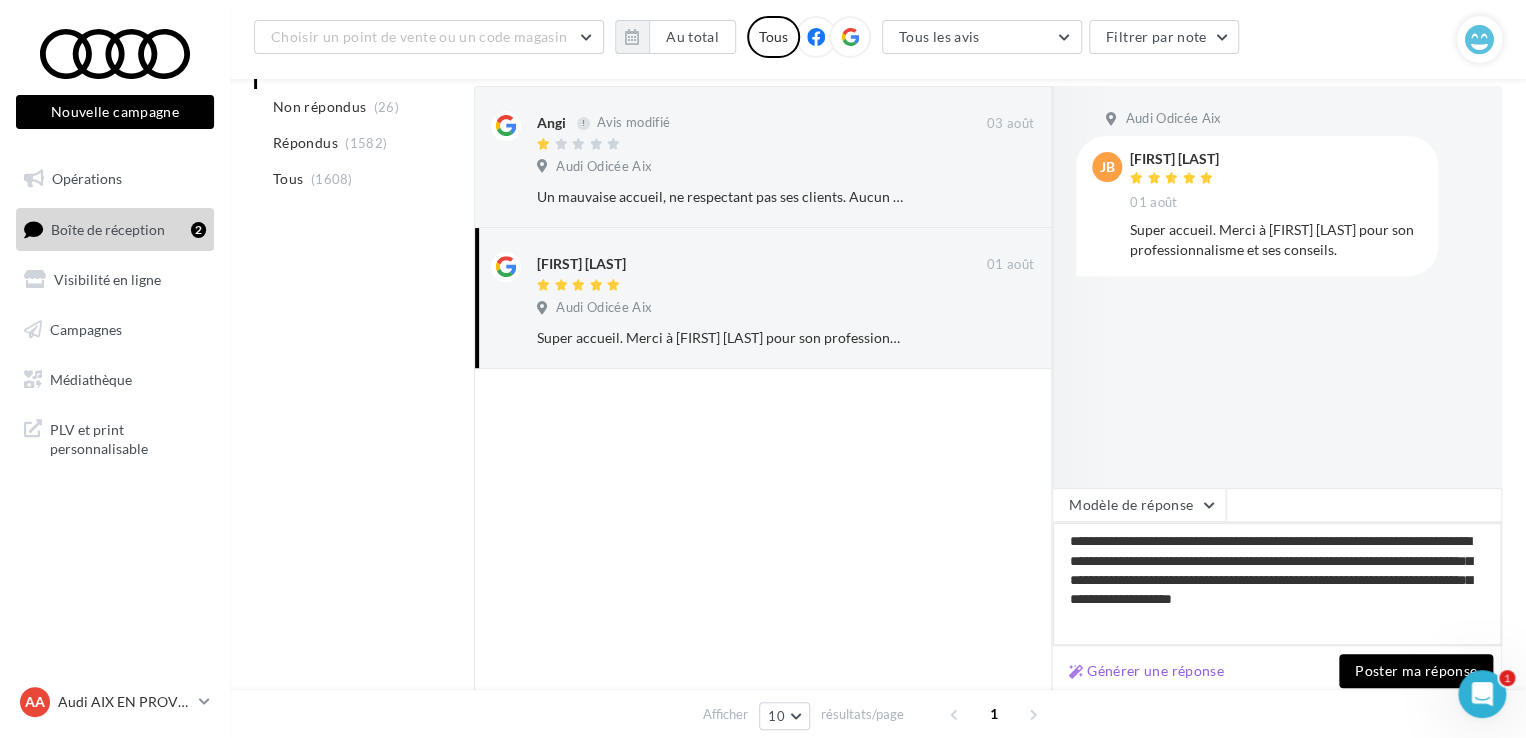 type on "**********" 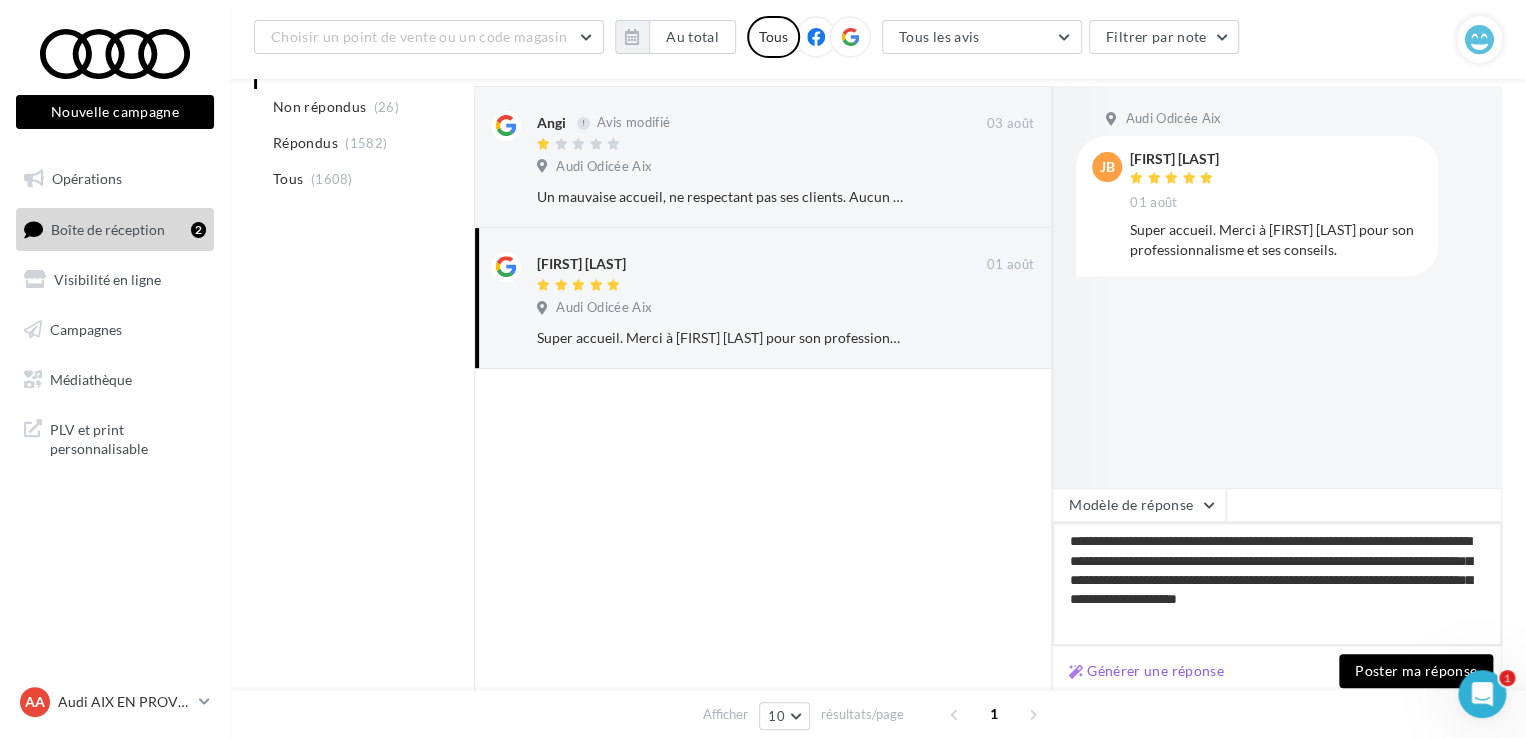 type on "**********" 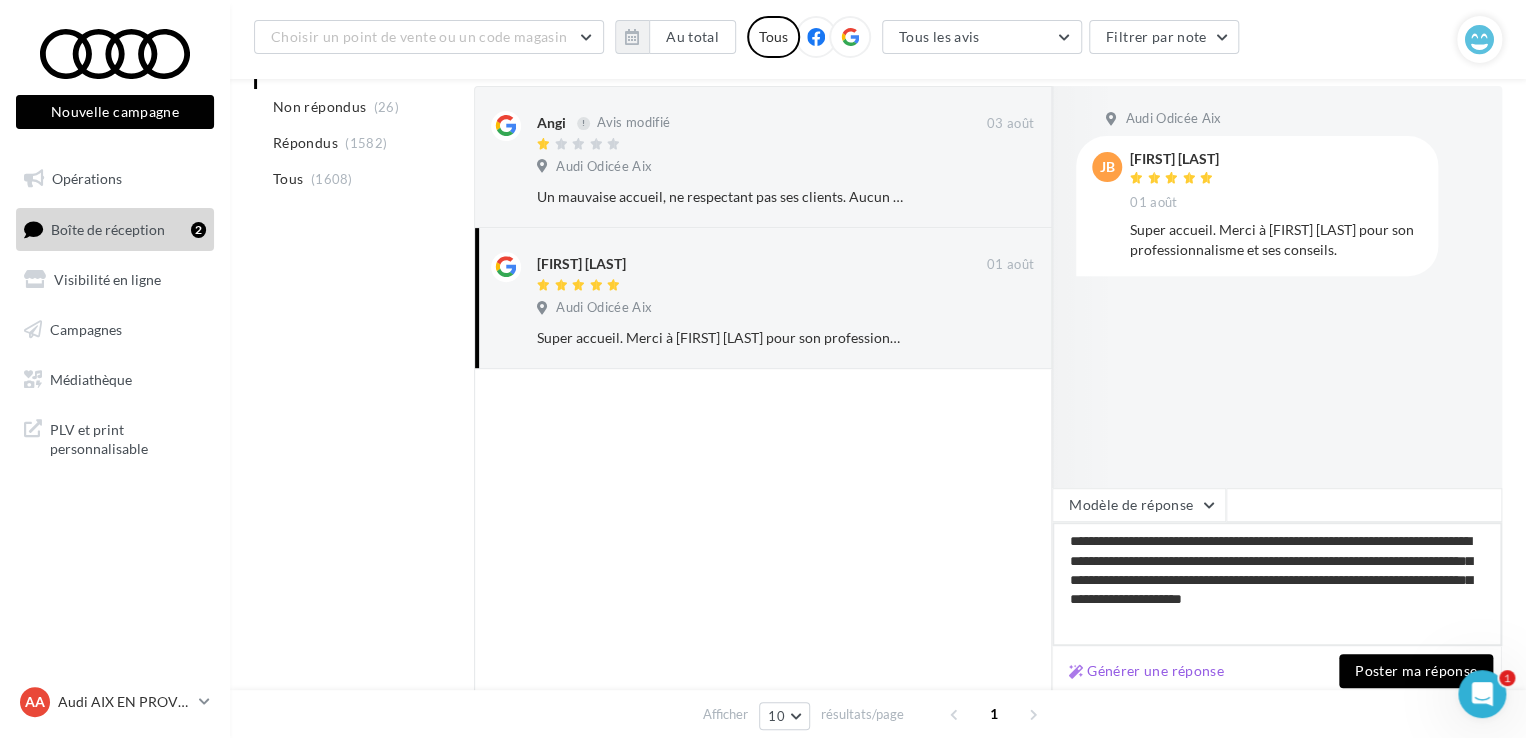 type on "**********" 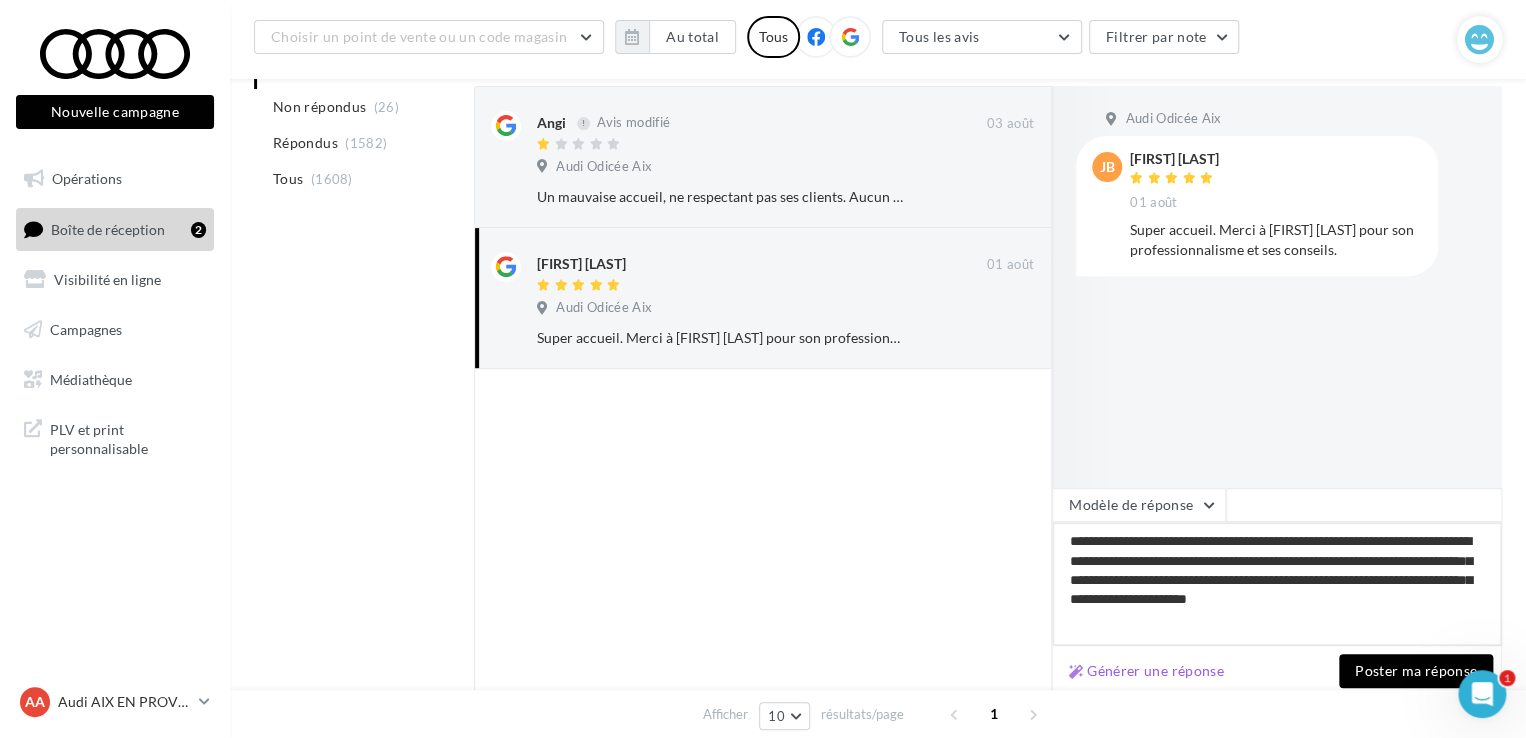type on "**********" 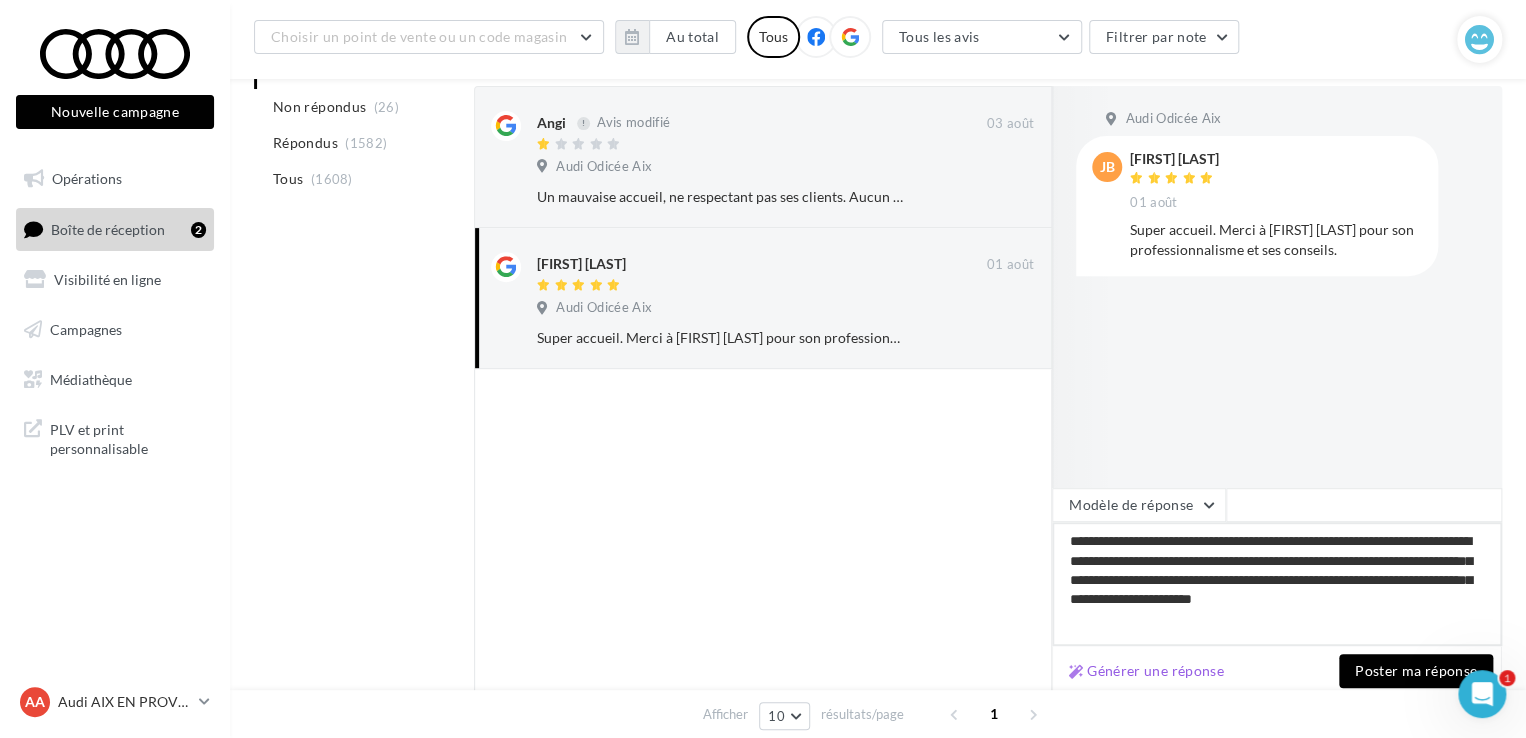 type on "**********" 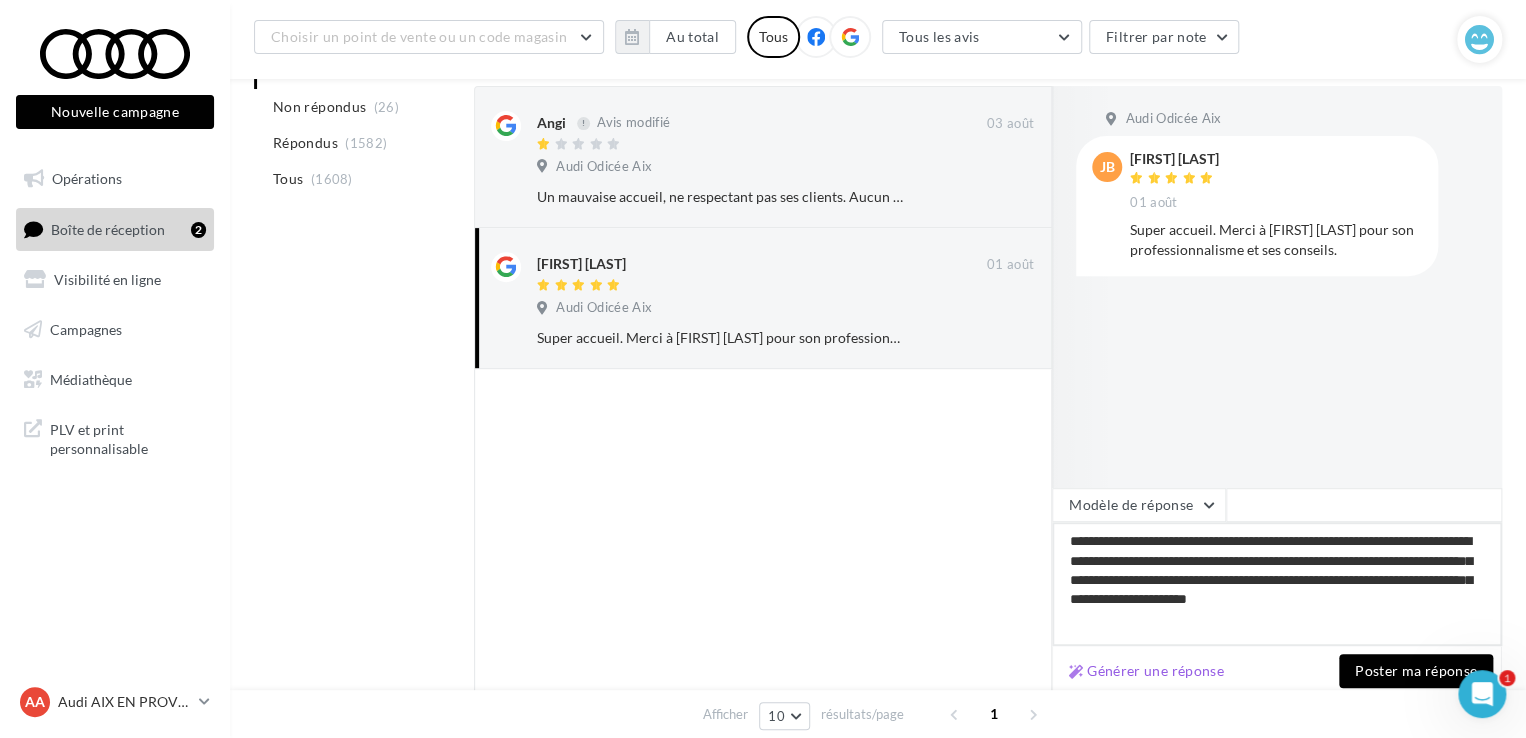 type on "**********" 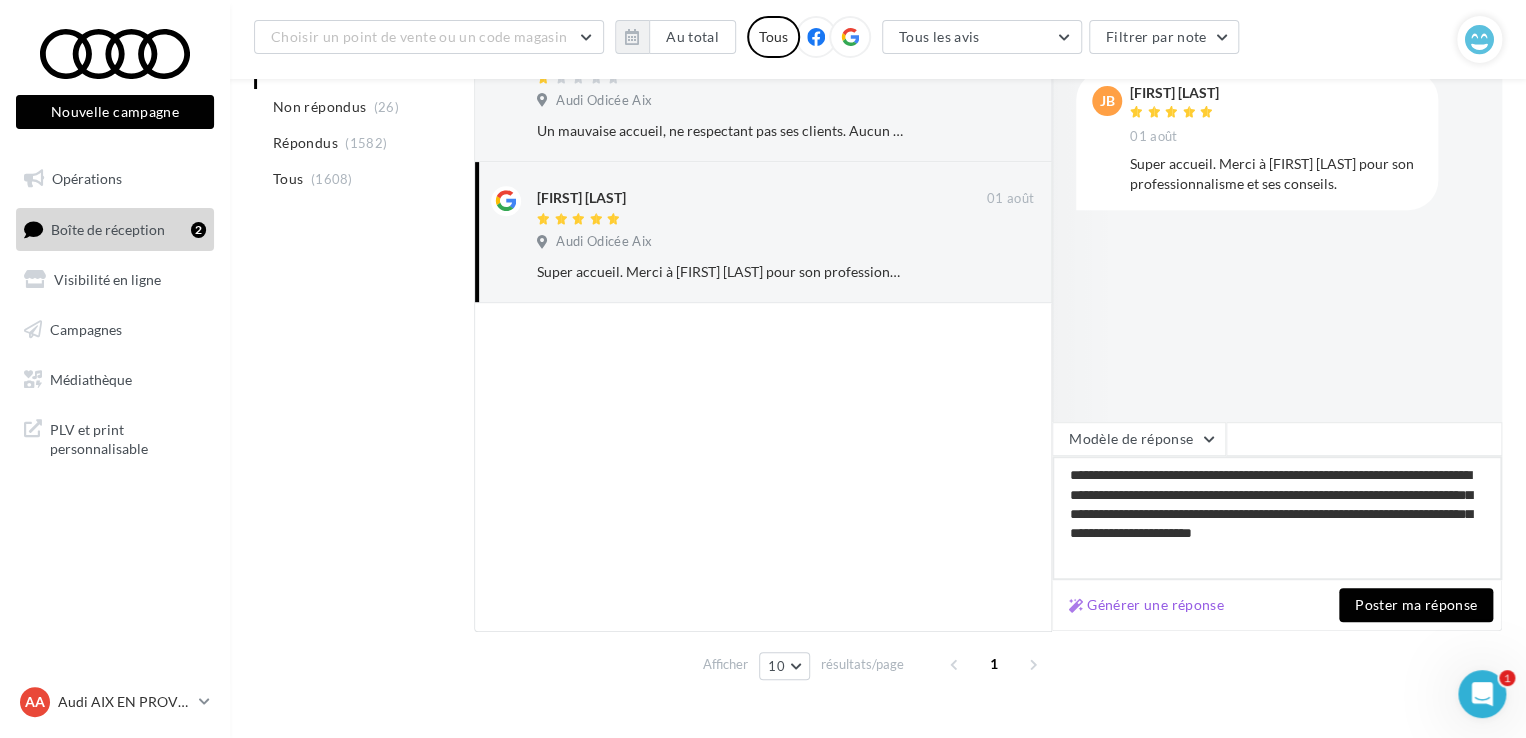 scroll, scrollTop: 346, scrollLeft: 0, axis: vertical 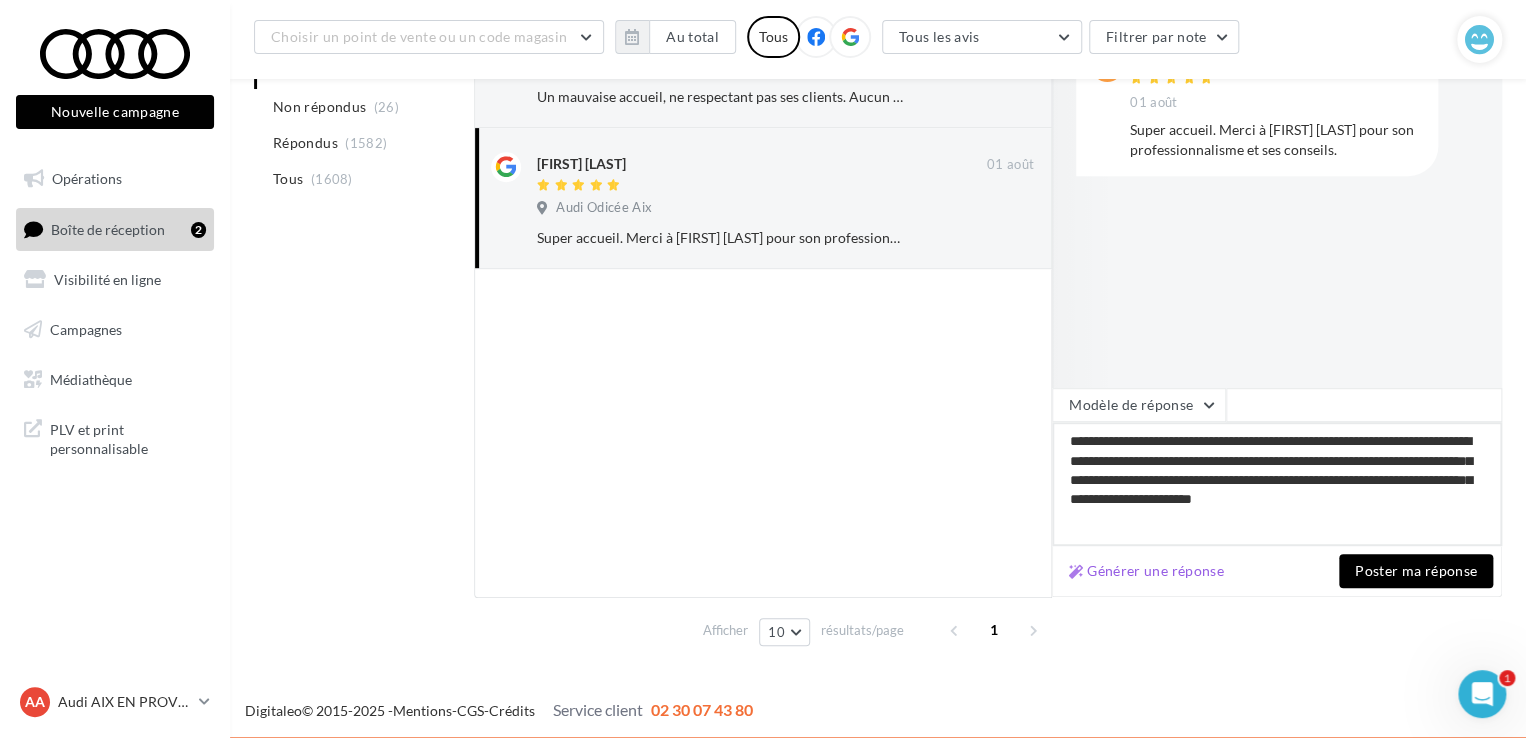 type on "**********" 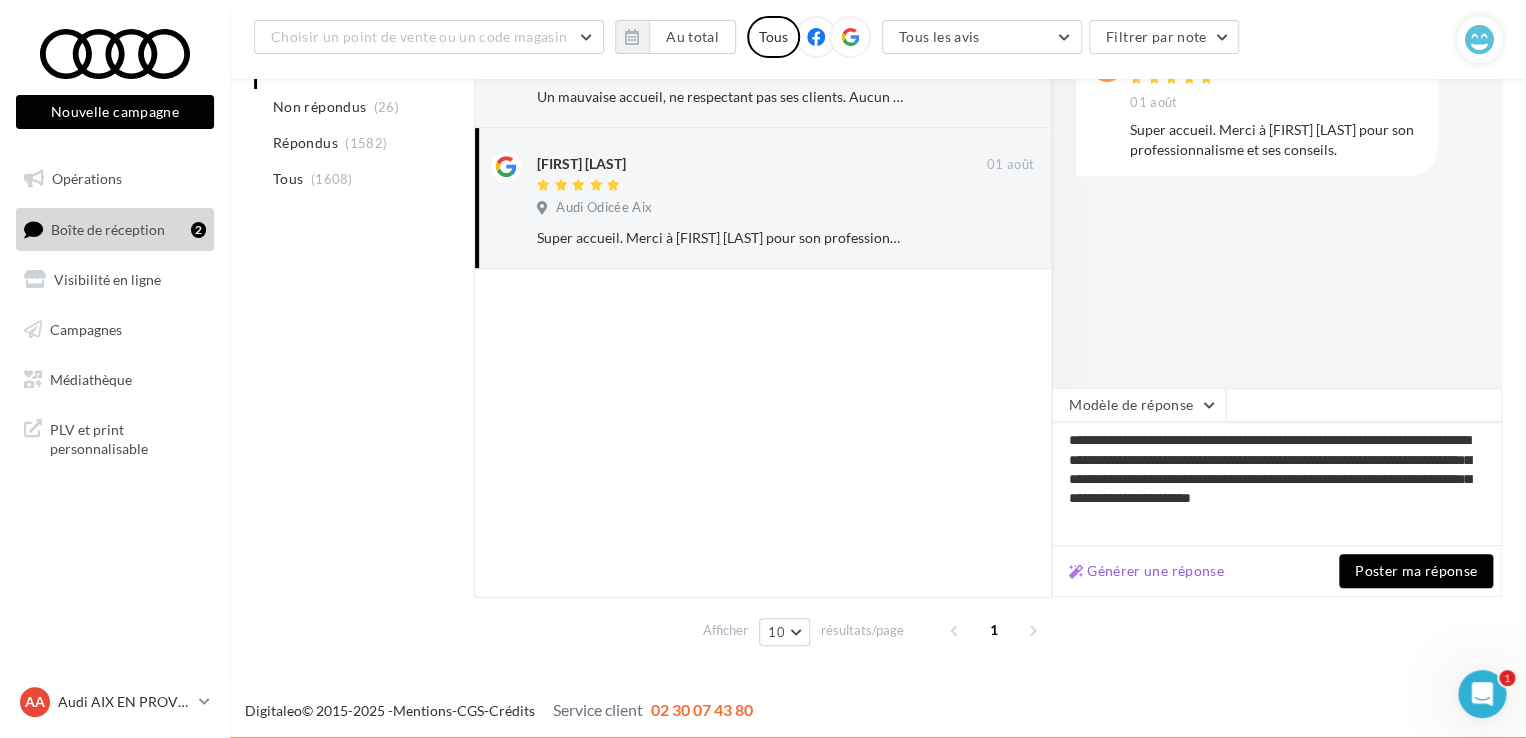 click on "Poster ma réponse" at bounding box center [1416, 571] 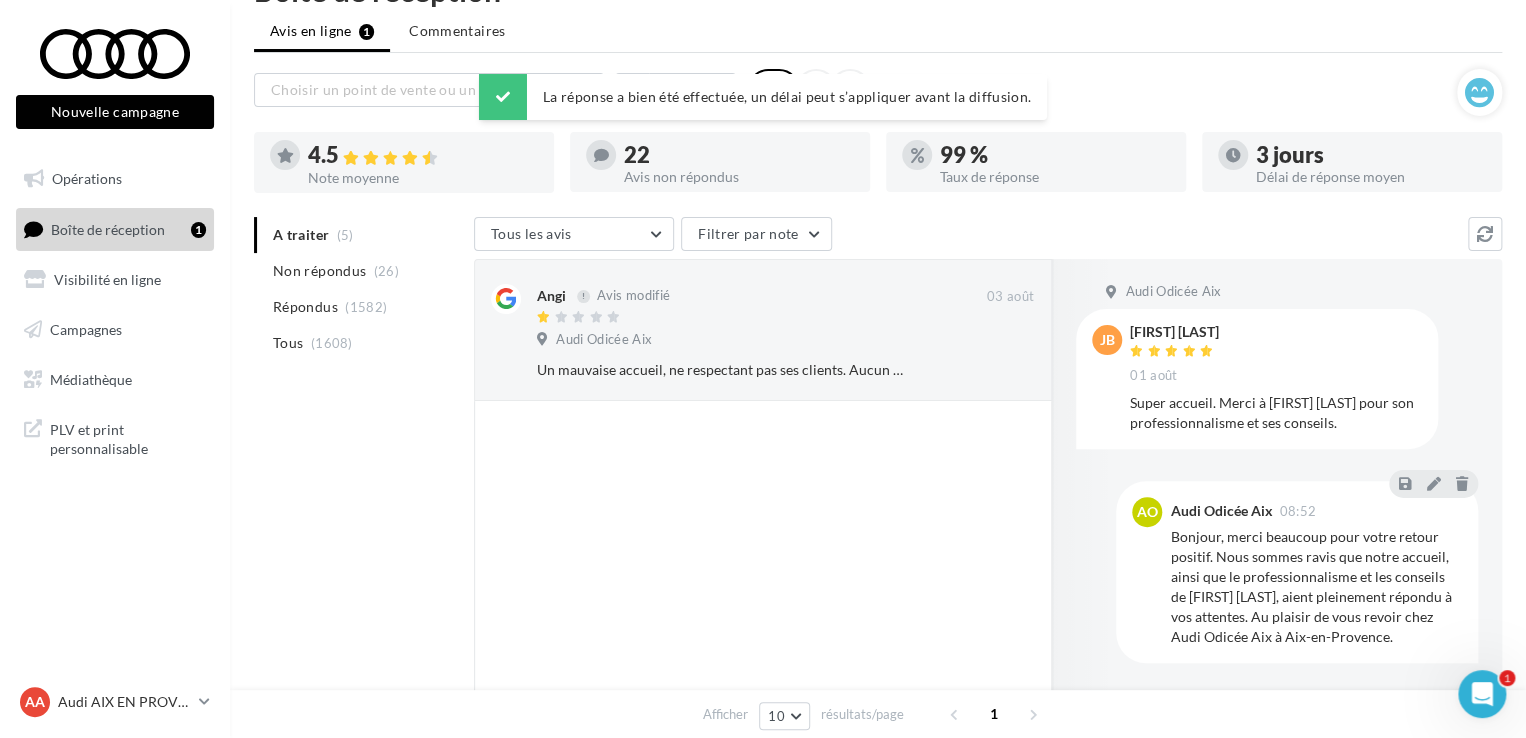scroll, scrollTop: 46, scrollLeft: 0, axis: vertical 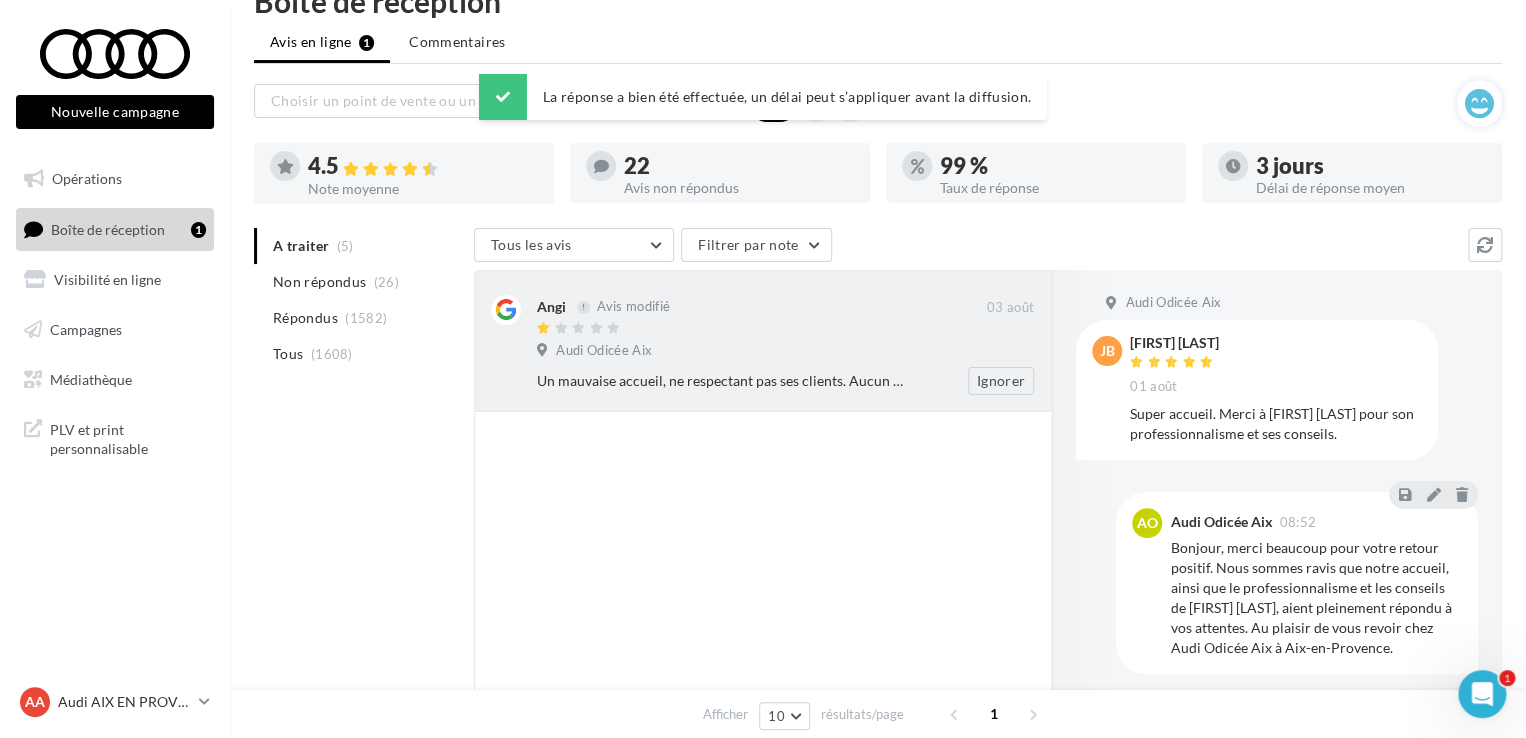 click at bounding box center [762, 329] 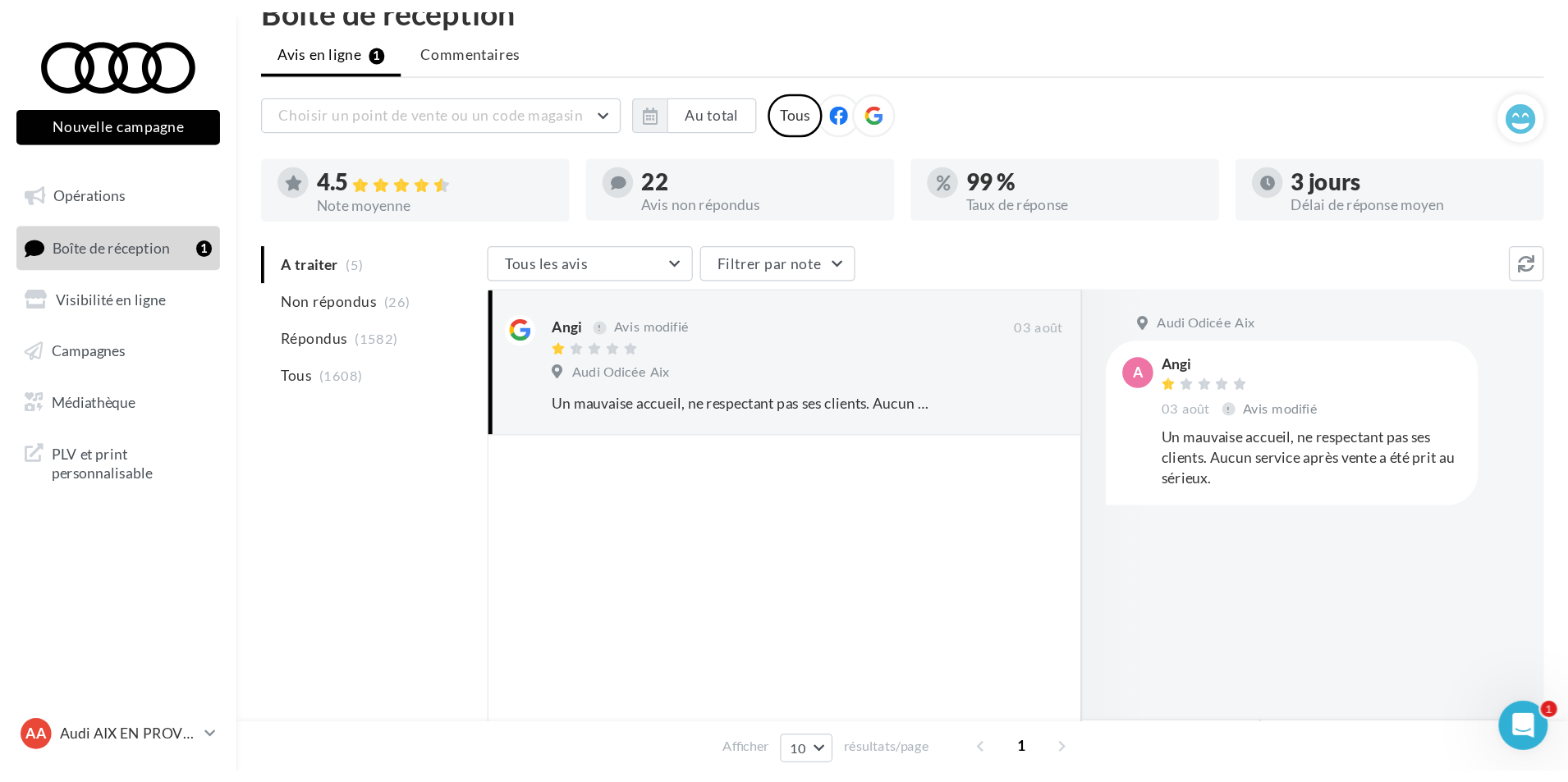 scroll, scrollTop: 38, scrollLeft: 0, axis: vertical 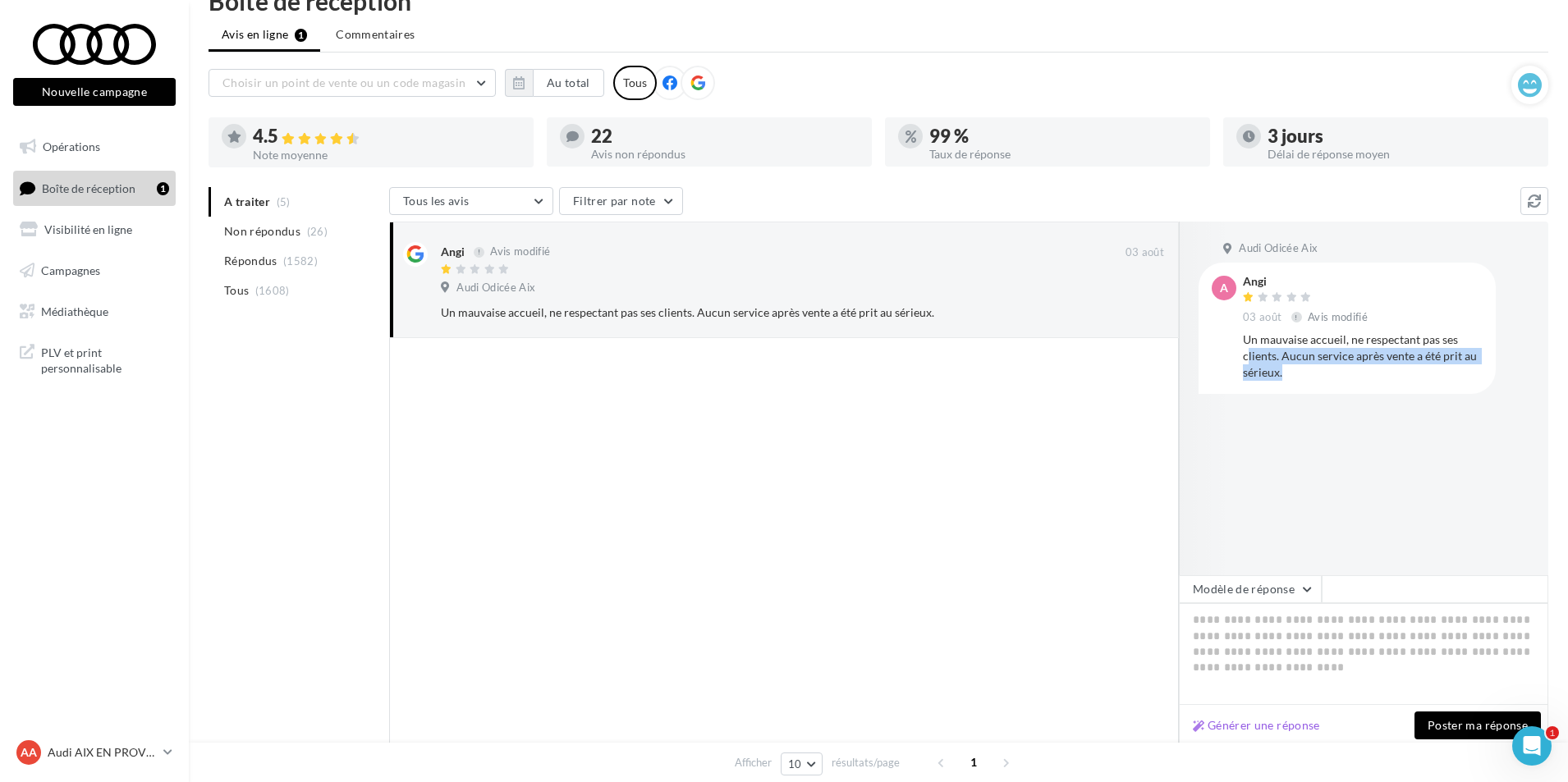 drag, startPoint x: 1291, startPoint y: 378, endPoint x: 1247, endPoint y: 349, distance: 52.697249 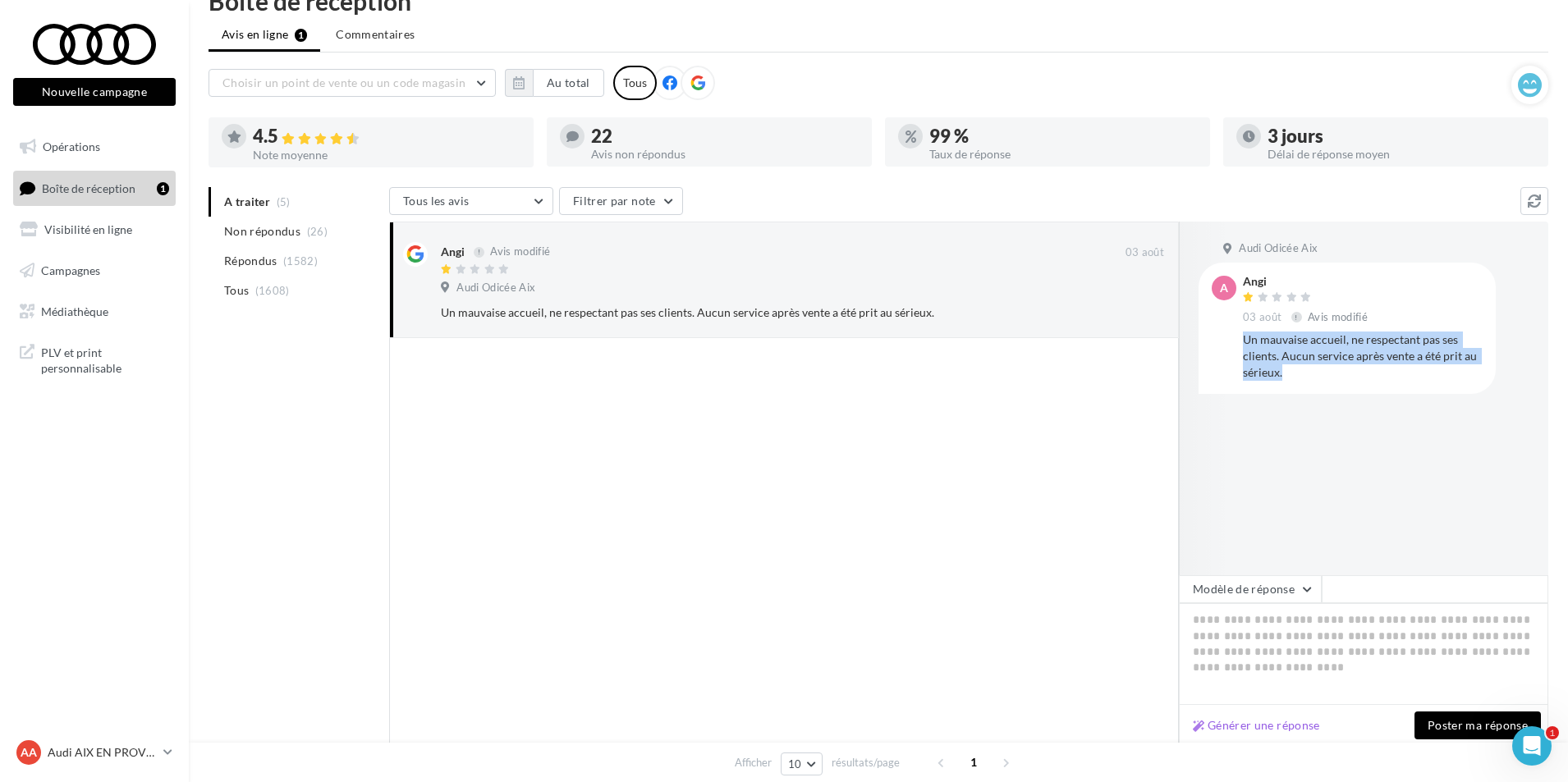 drag, startPoint x: 1318, startPoint y: 381, endPoint x: 1243, endPoint y: 346, distance: 82.76473 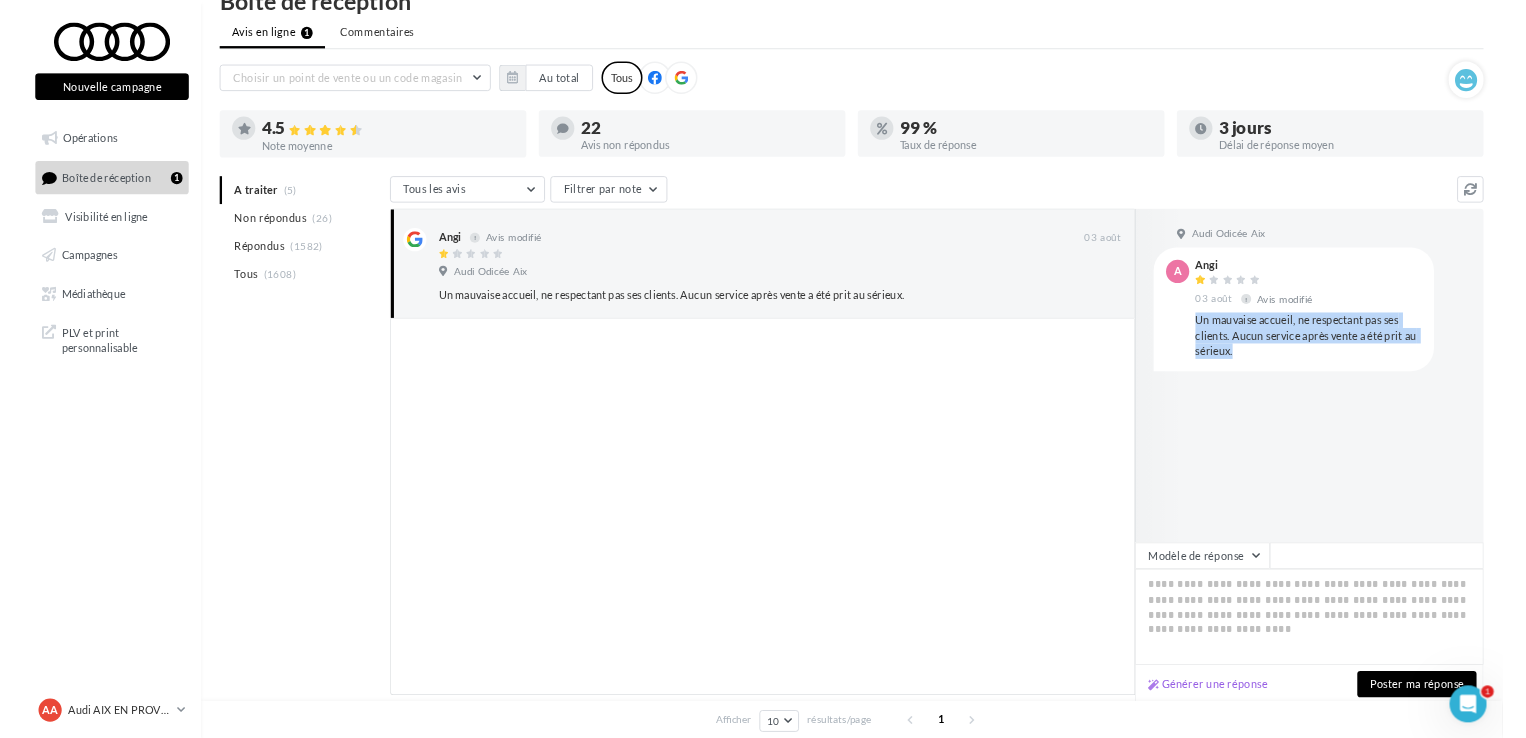 scroll, scrollTop: 46, scrollLeft: 0, axis: vertical 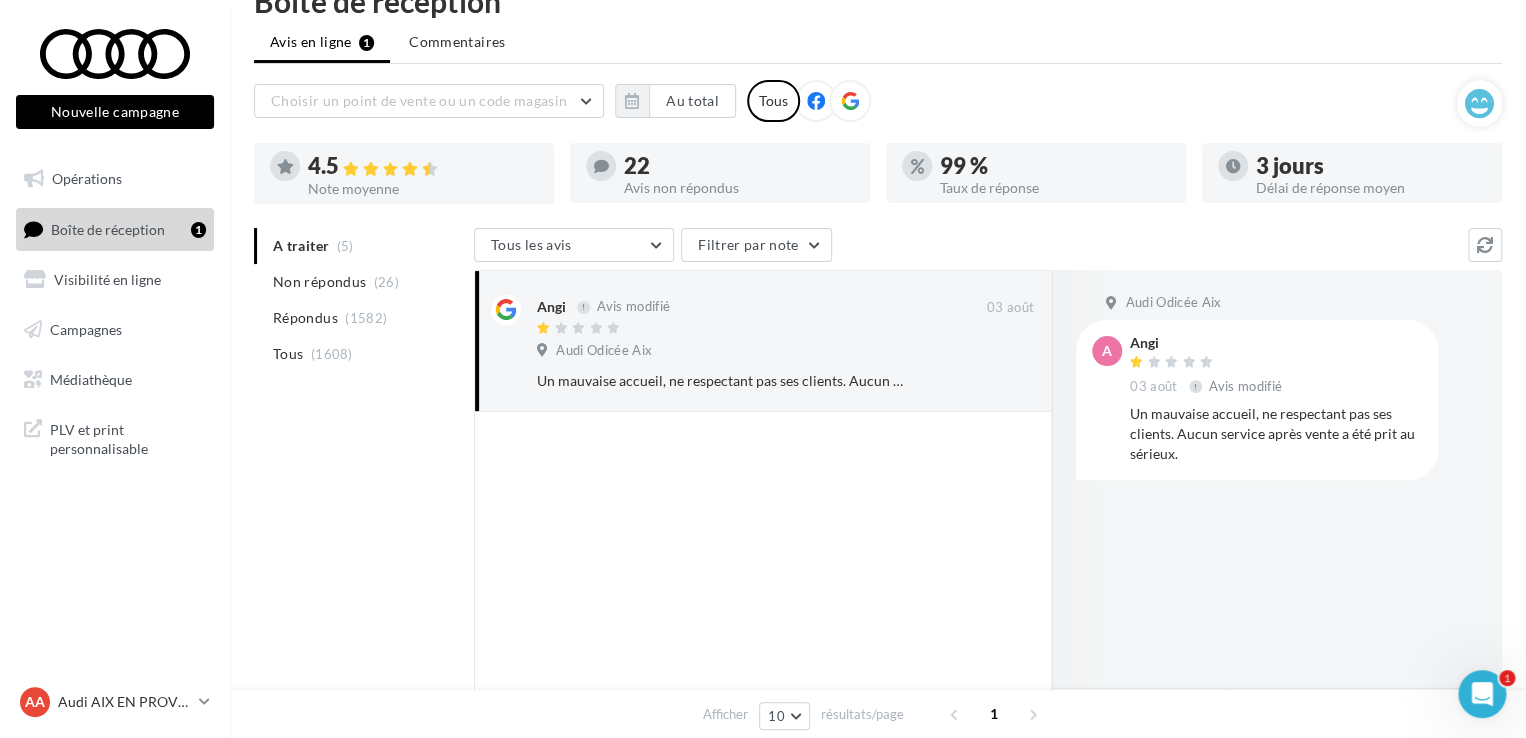 click at bounding box center [763, 655] 